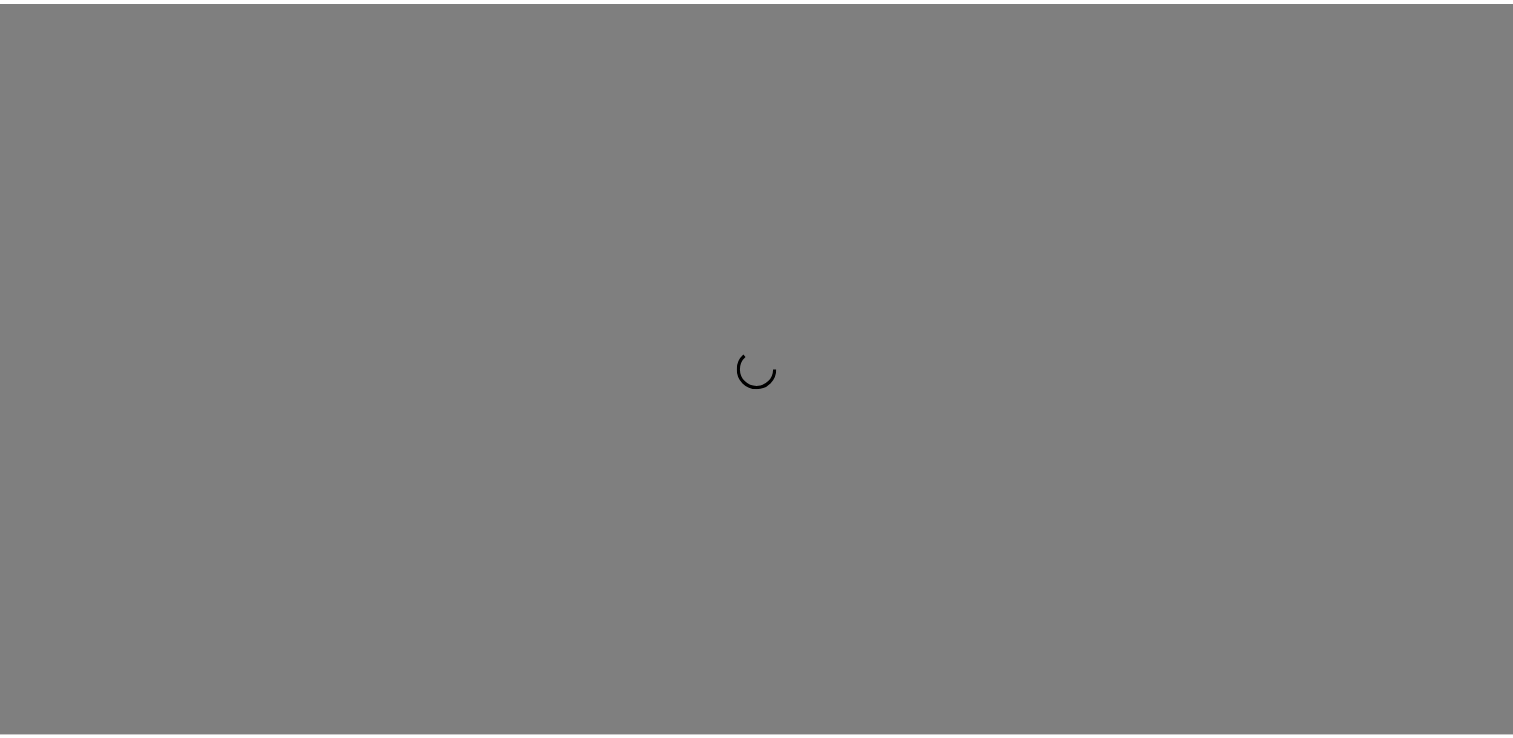 scroll, scrollTop: 0, scrollLeft: 0, axis: both 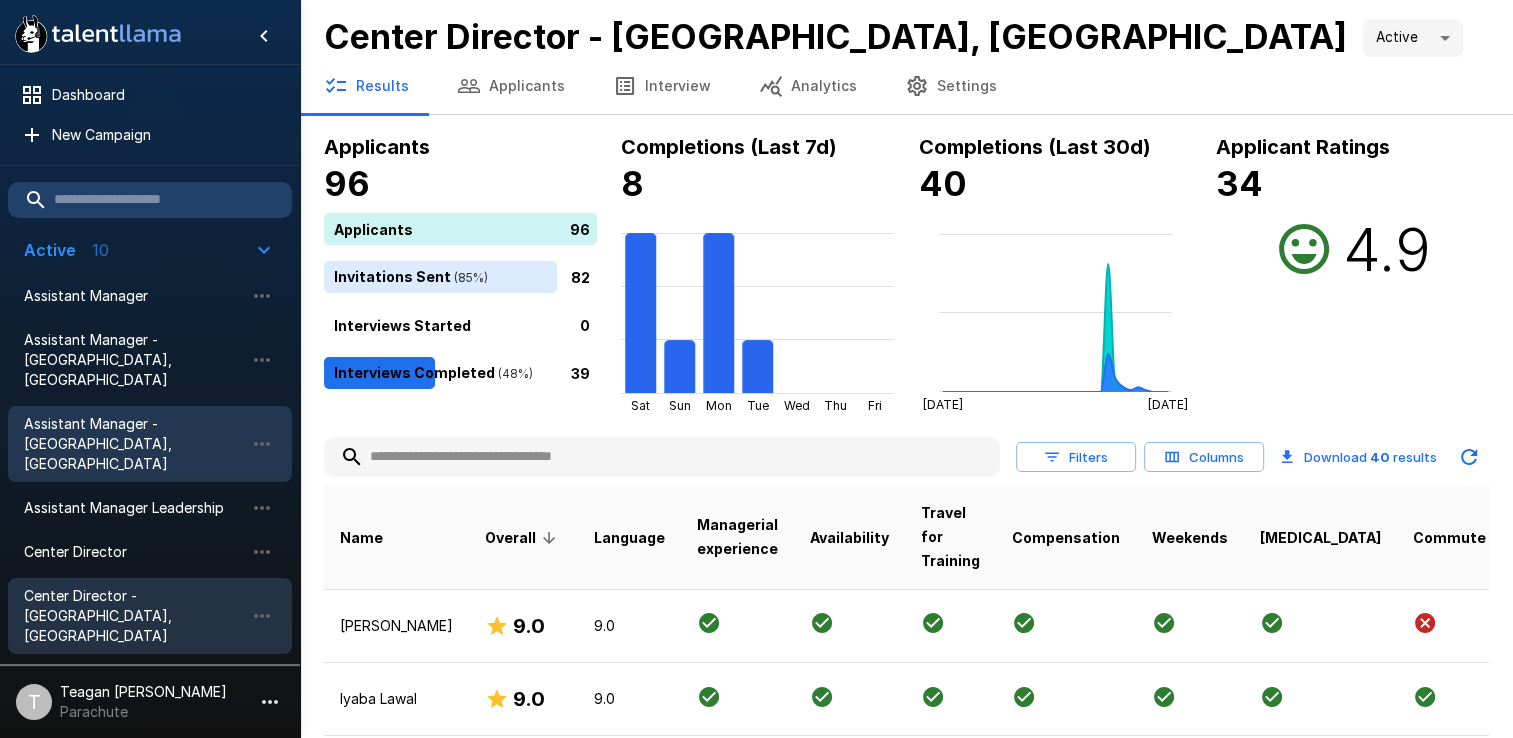 click on "Assistant Manager - [GEOGRAPHIC_DATA], [GEOGRAPHIC_DATA]" at bounding box center (134, 444) 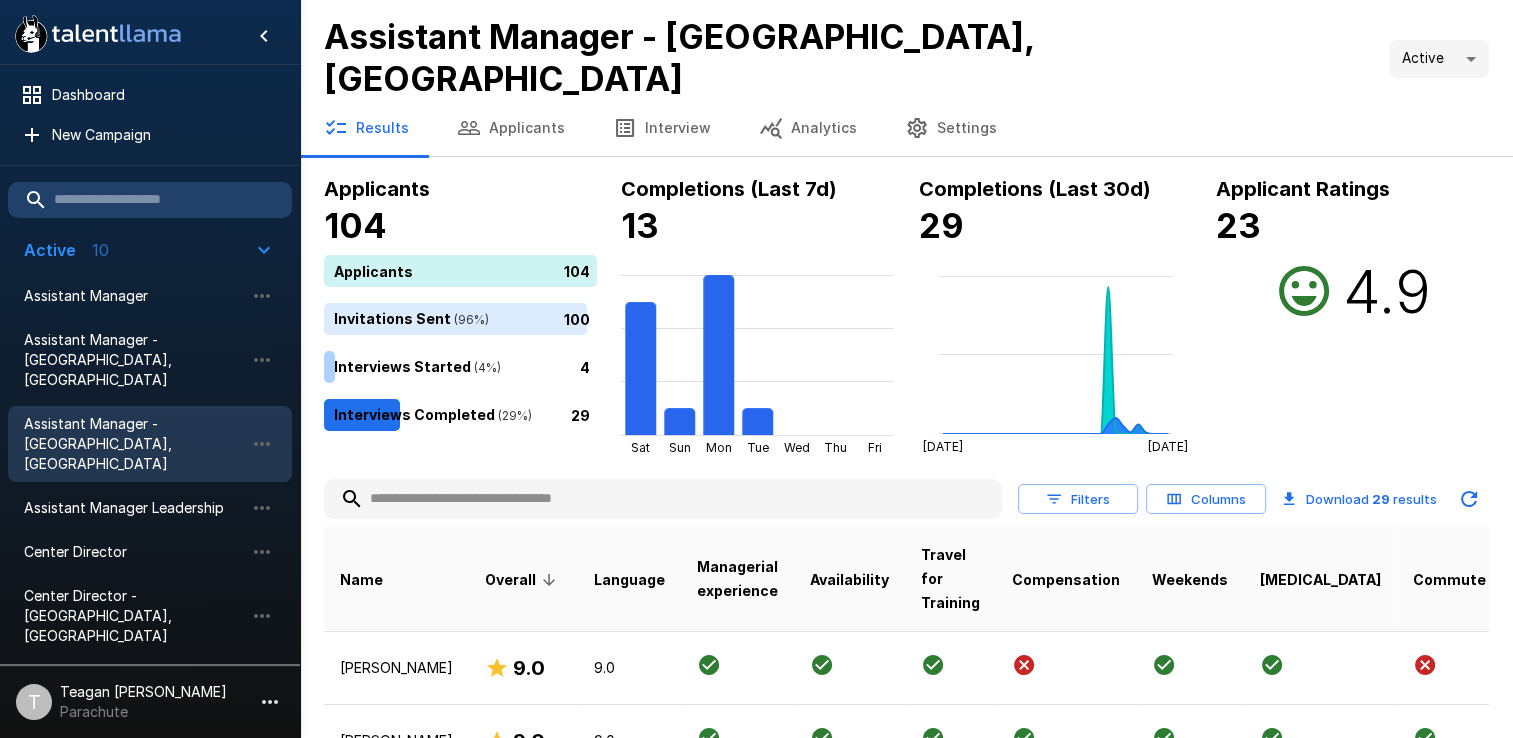 click on "Minimum Qualifications" at bounding box center (1570, 579) 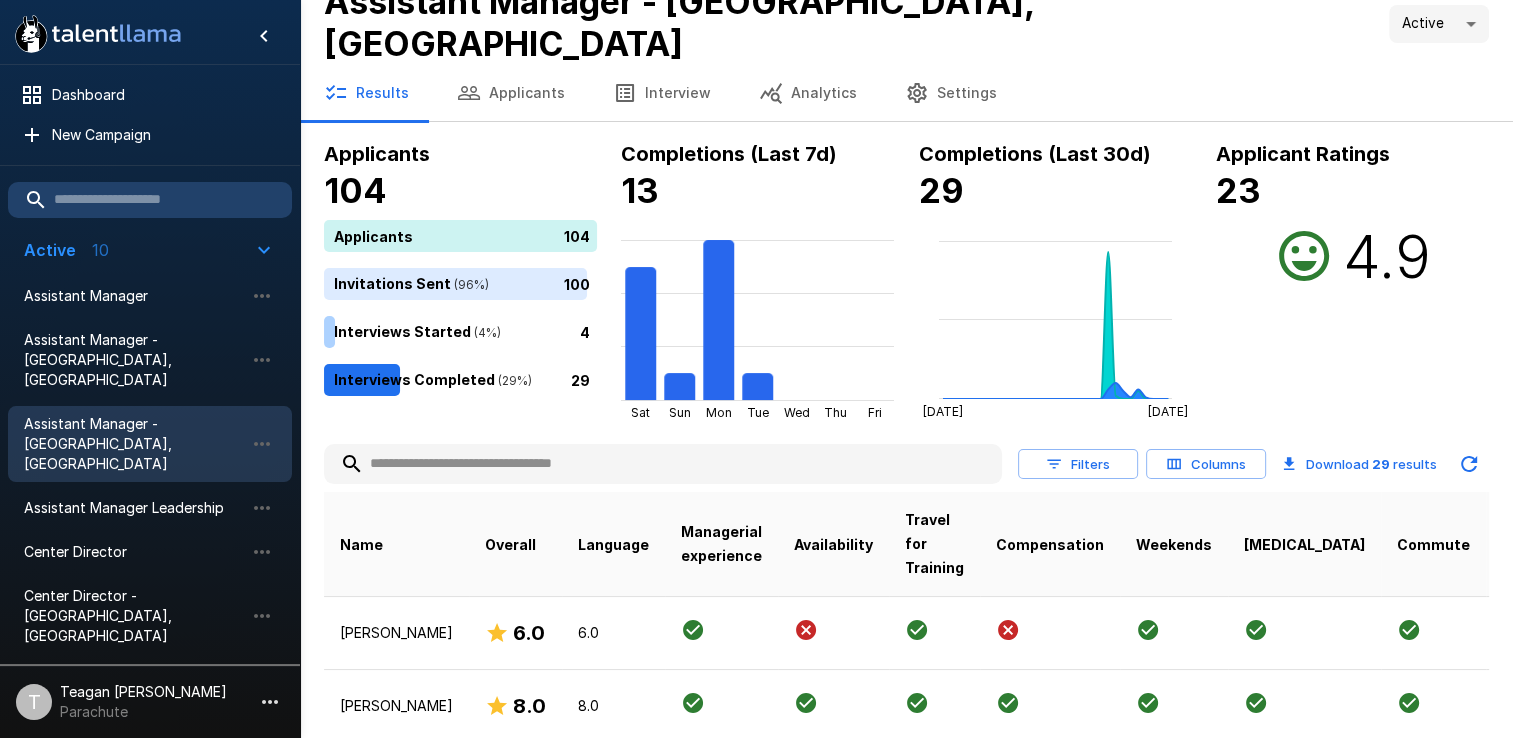 scroll, scrollTop: 0, scrollLeft: 0, axis: both 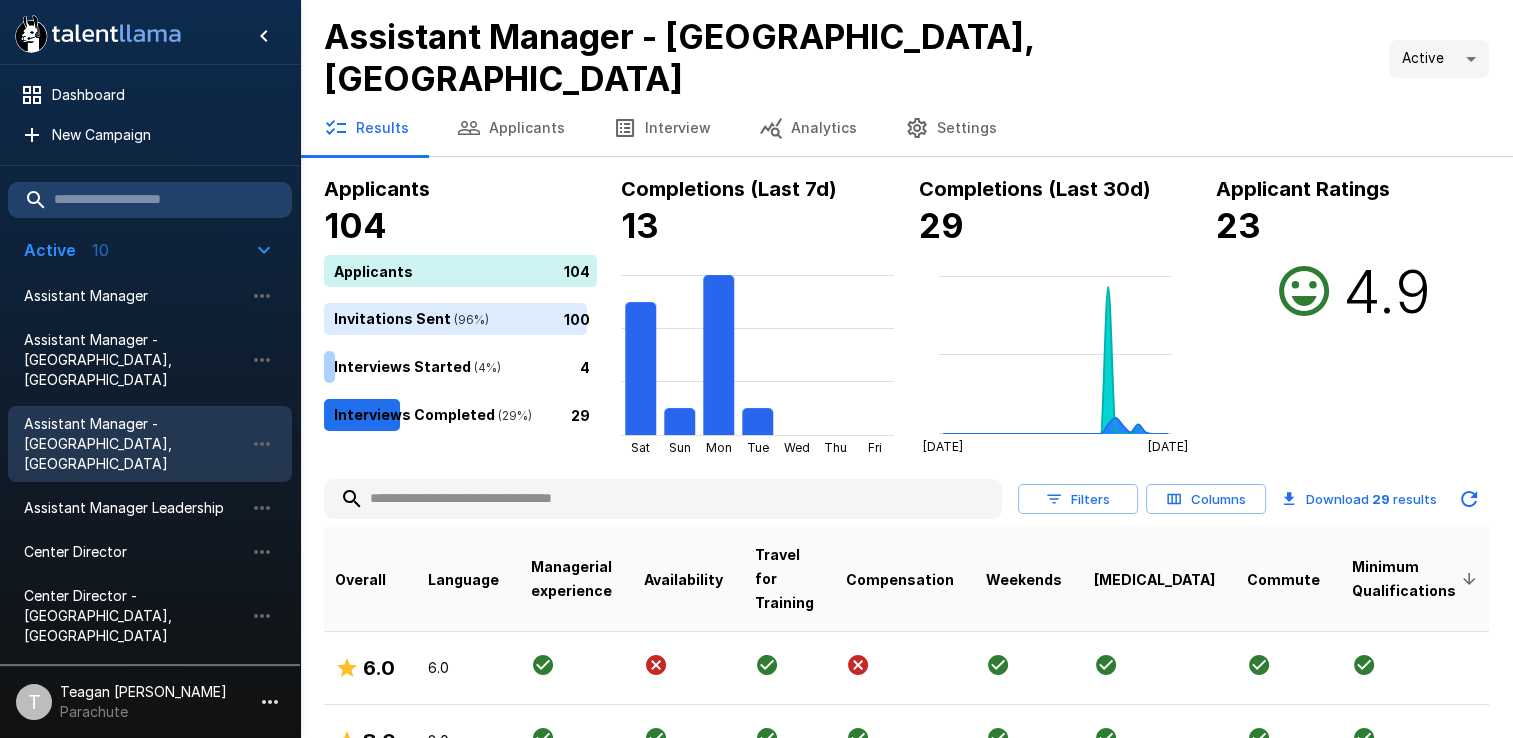 click on "Date Completed" at bounding box center (1554, 579) 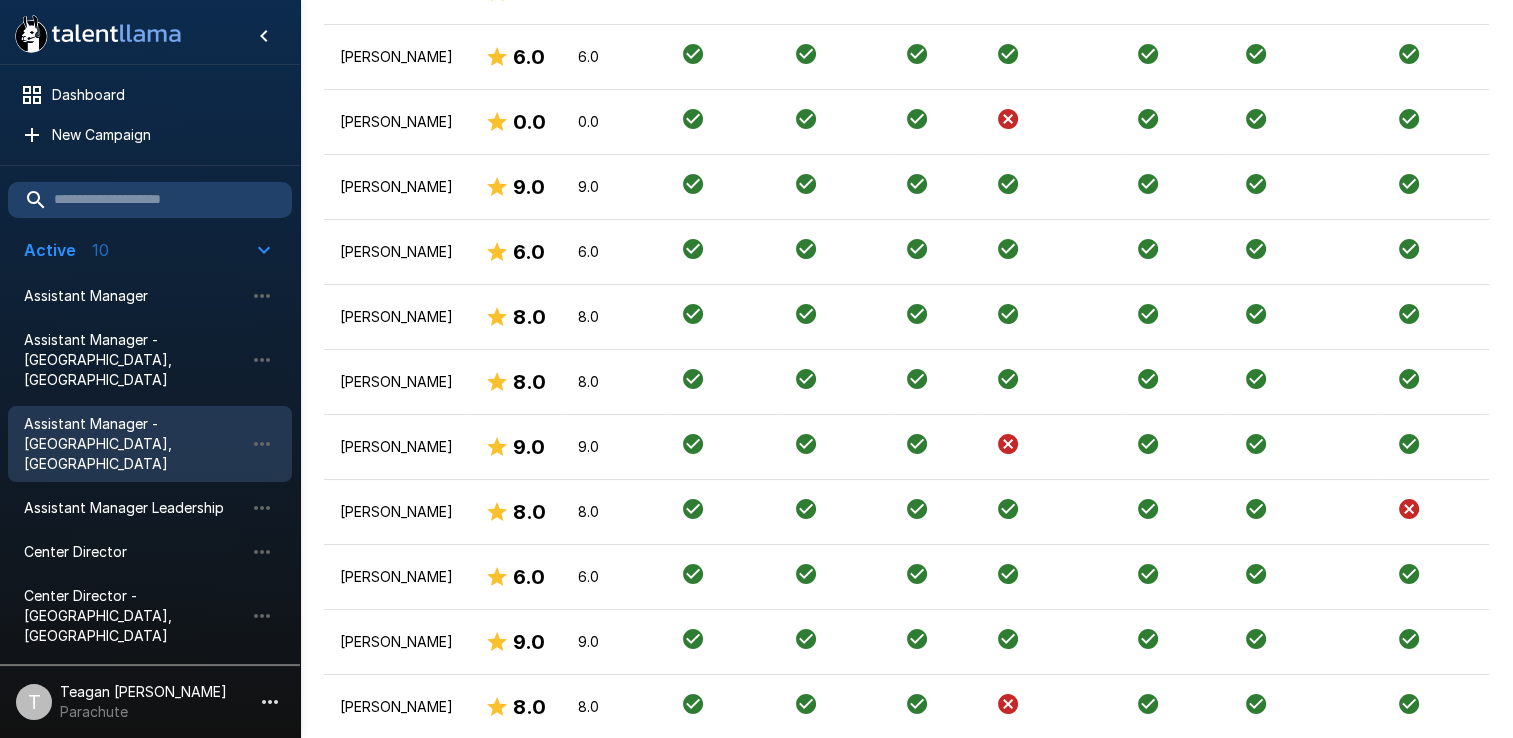 scroll, scrollTop: 2065, scrollLeft: 0, axis: vertical 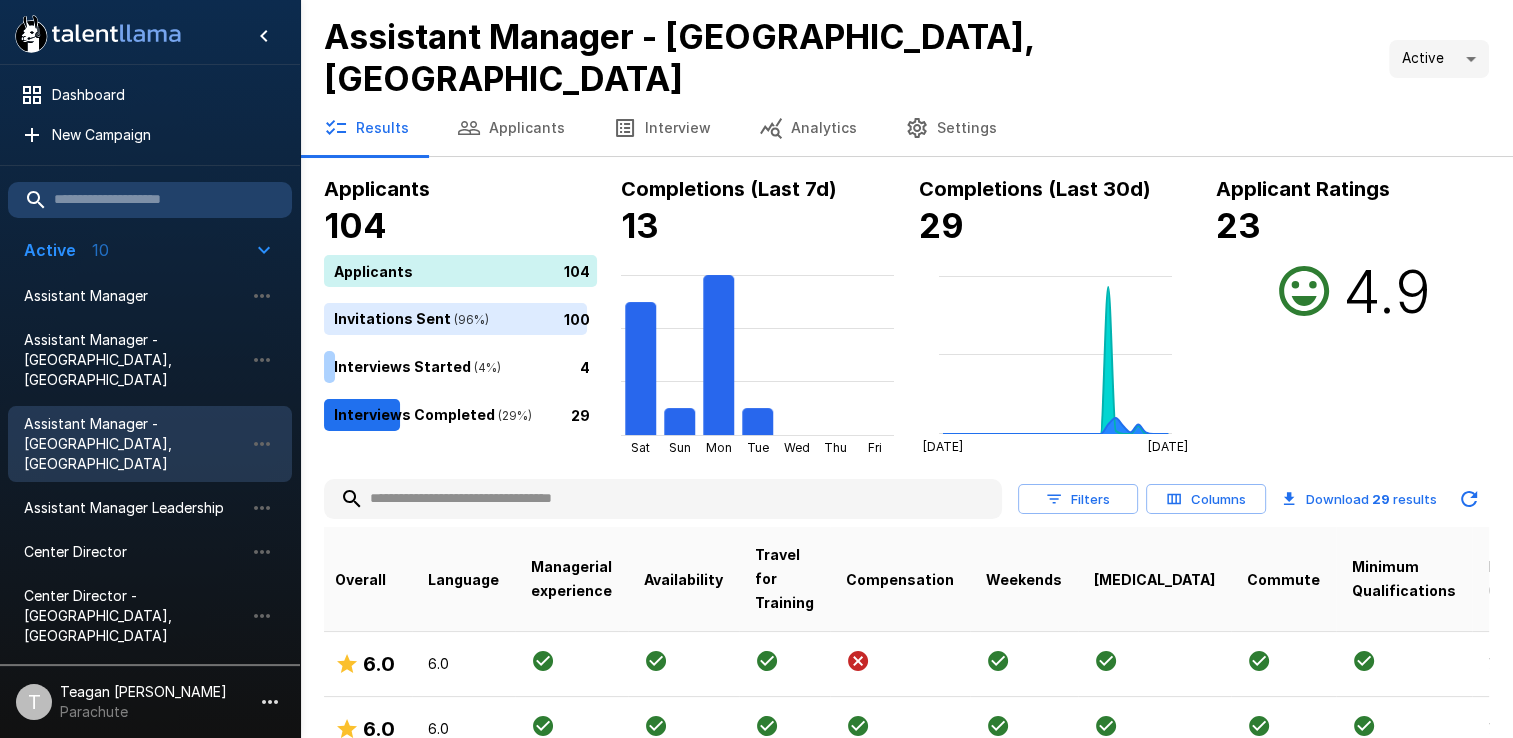 click 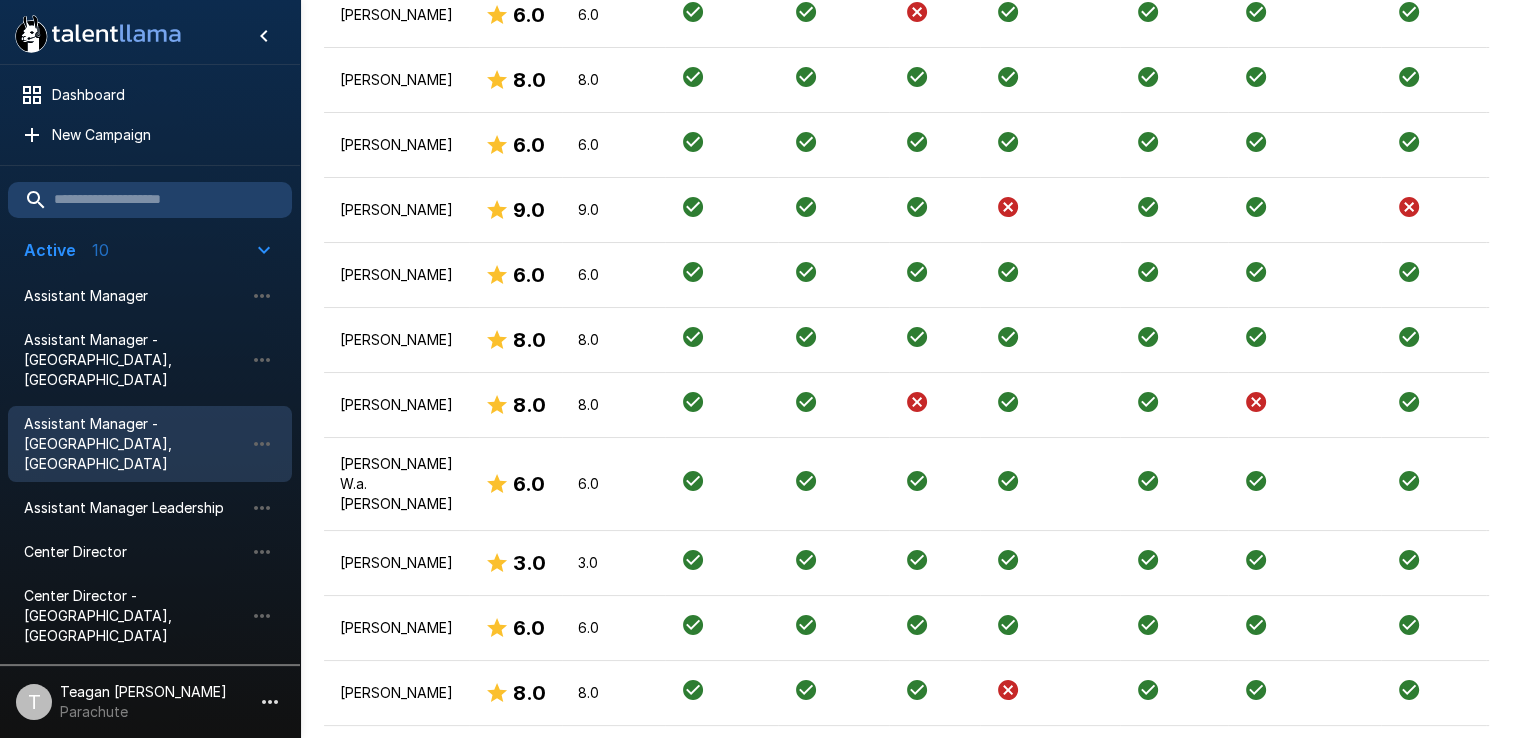 scroll, scrollTop: 2065, scrollLeft: 0, axis: vertical 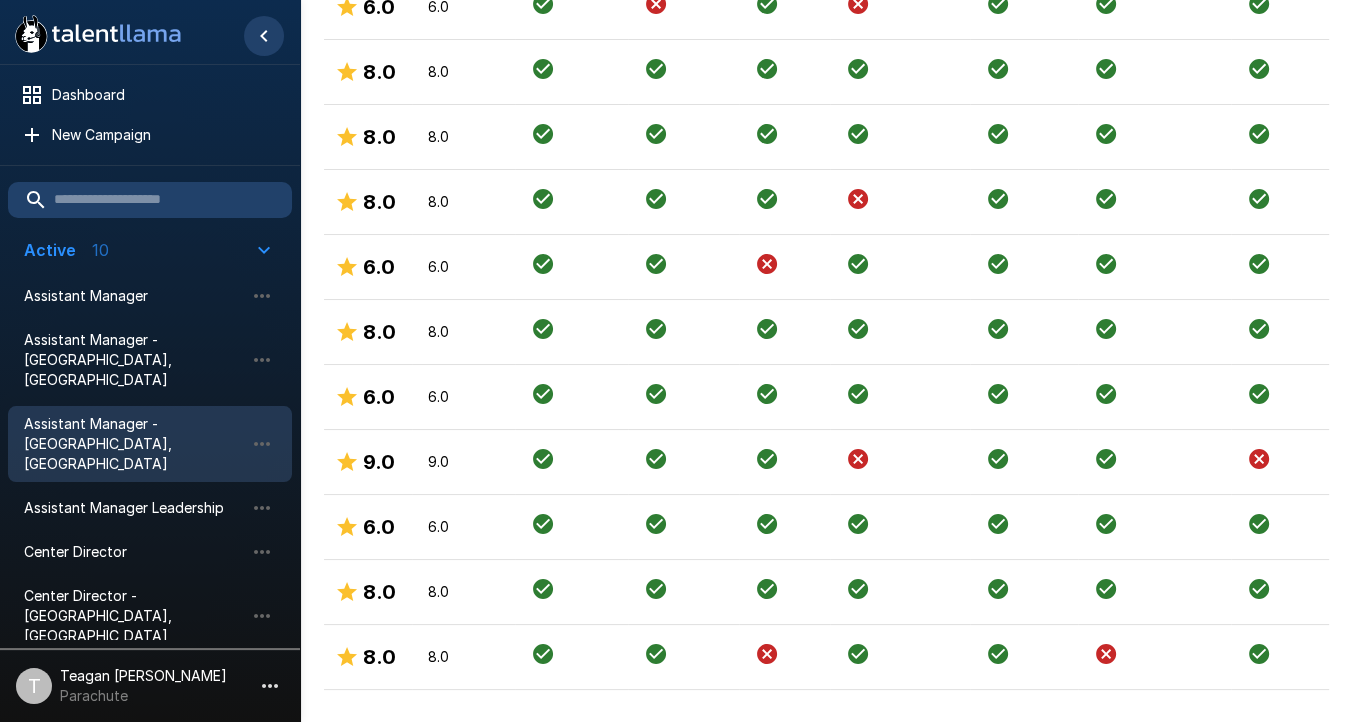 click 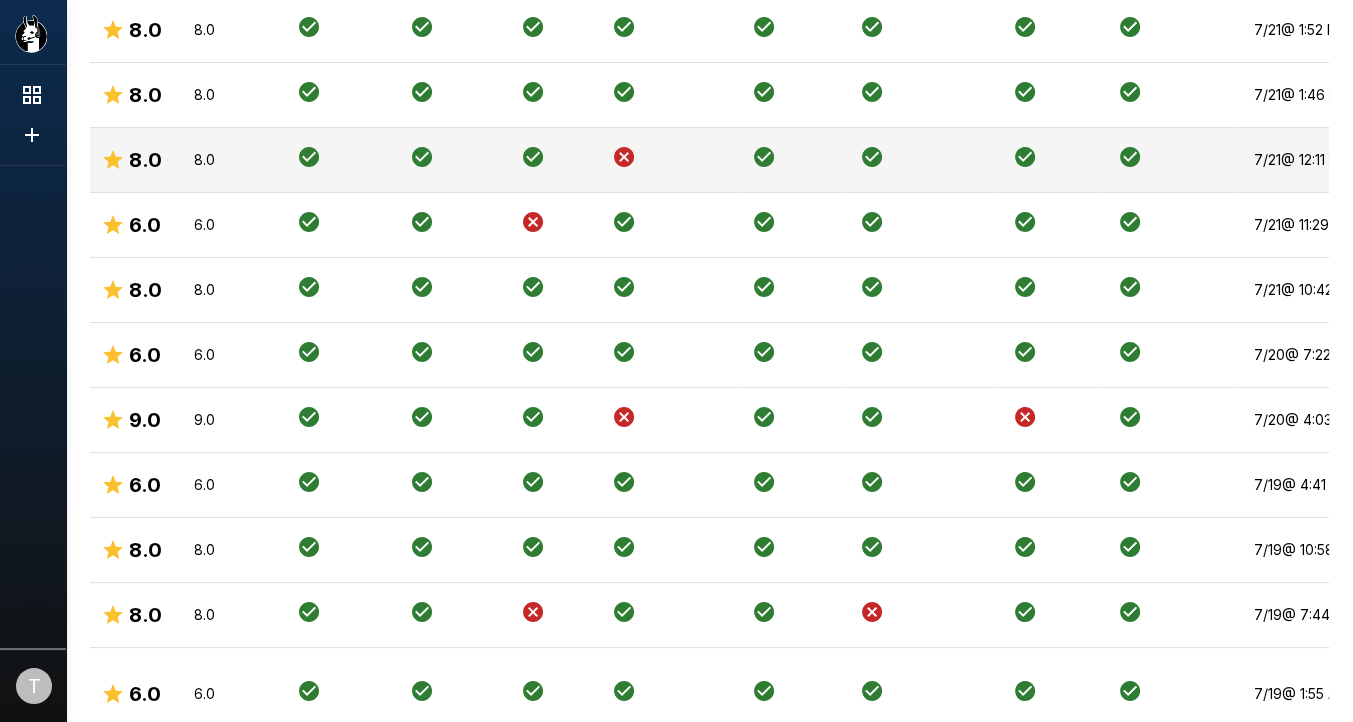 scroll, scrollTop: 0, scrollLeft: 76, axis: horizontal 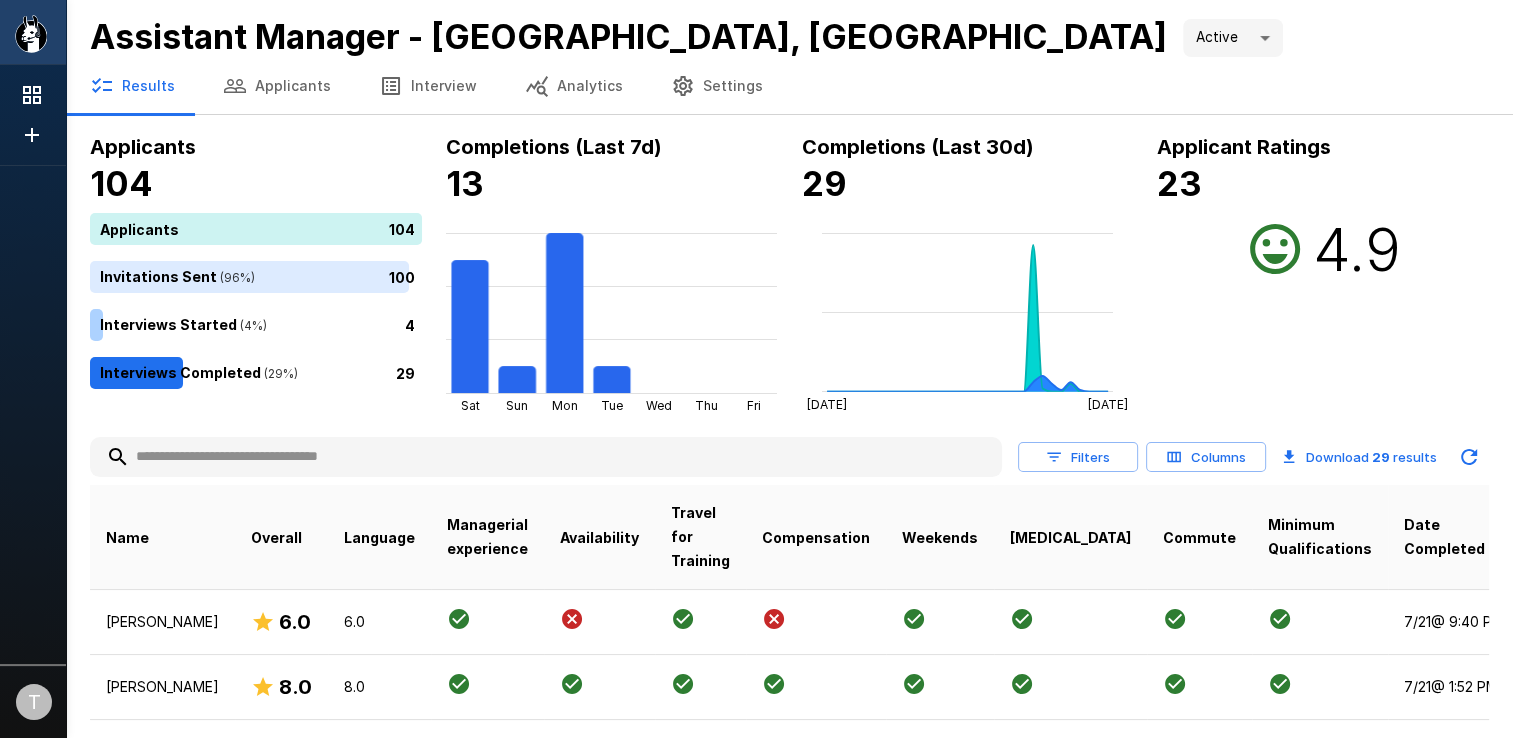 click on "Applicants" at bounding box center [277, 86] 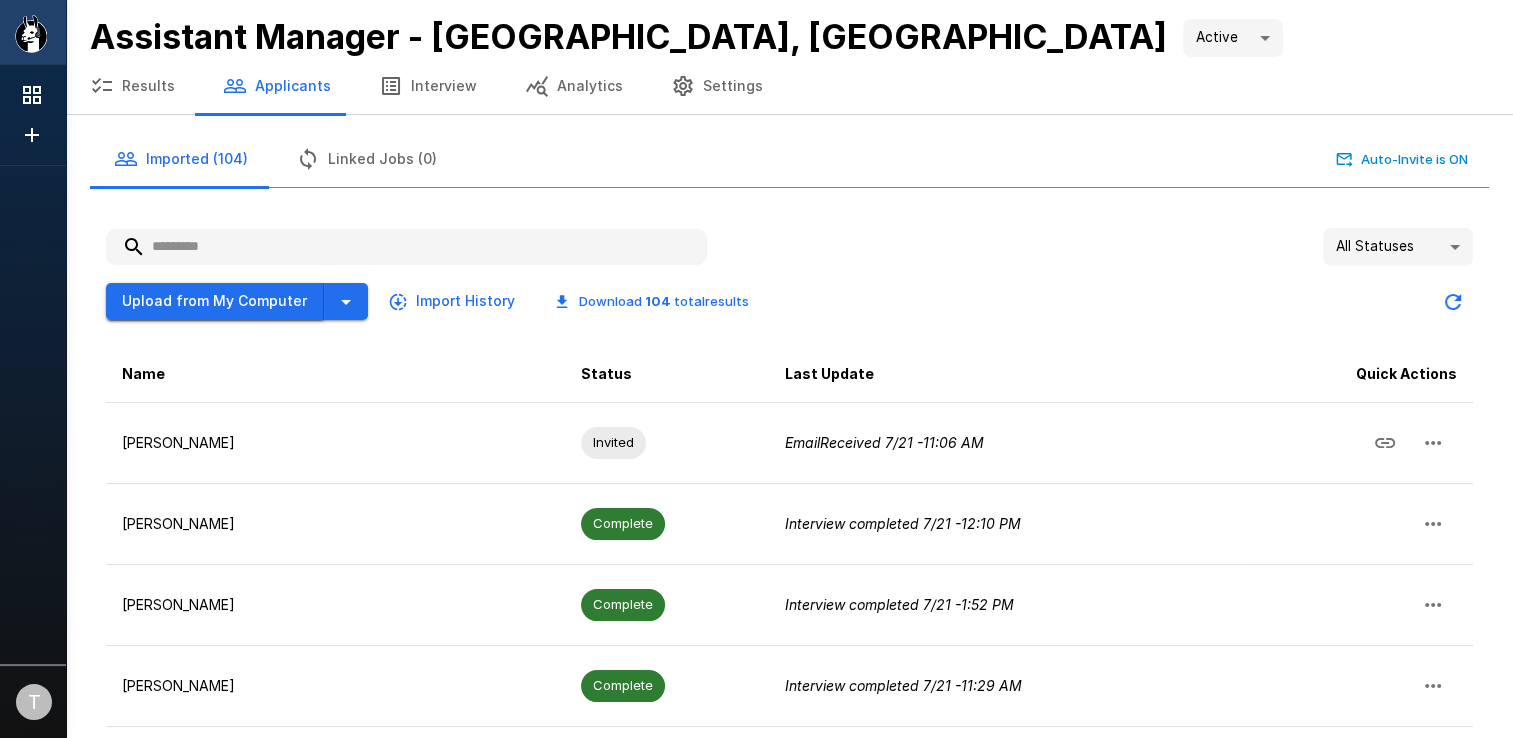 click on "Upload from My Computer" at bounding box center (215, 301) 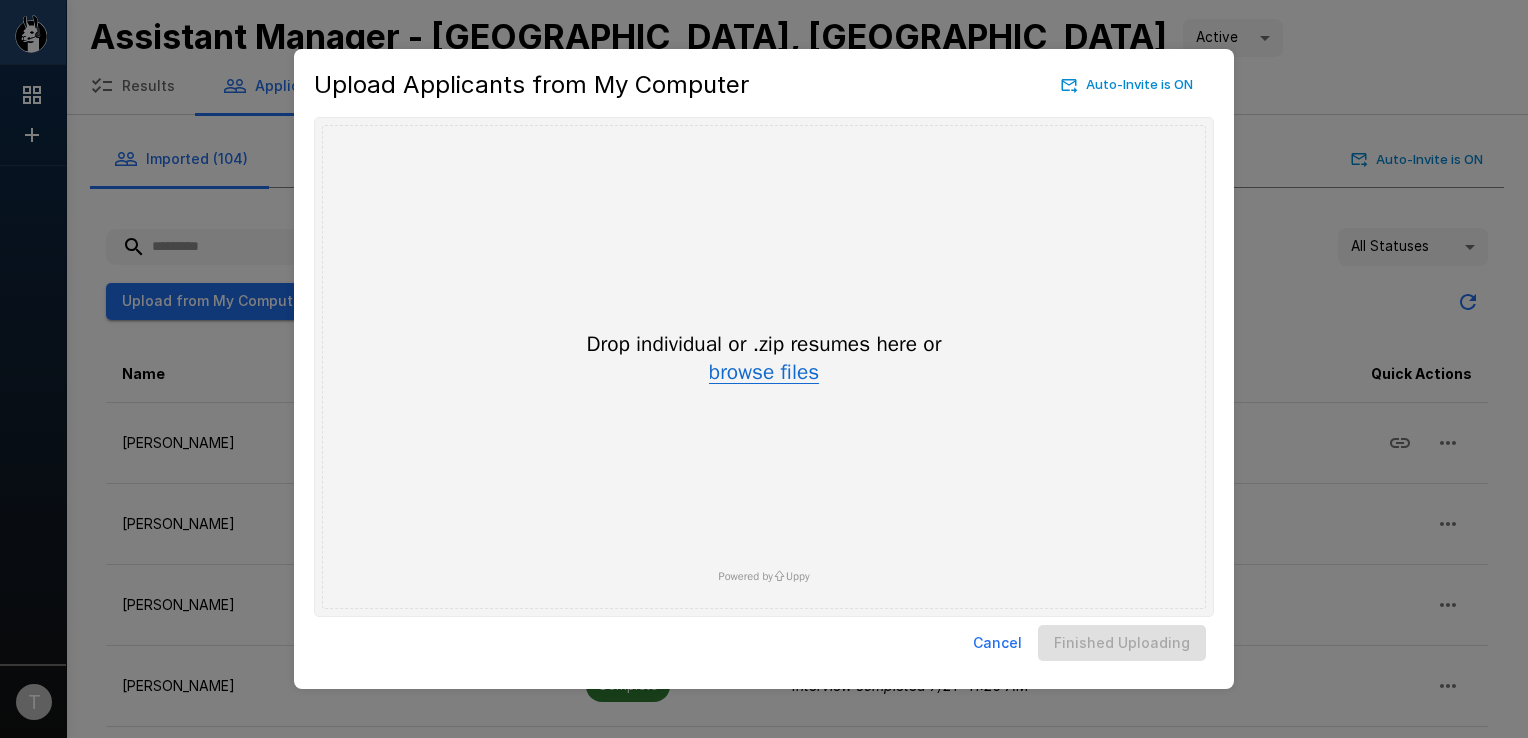 click on "browse files" at bounding box center [764, 373] 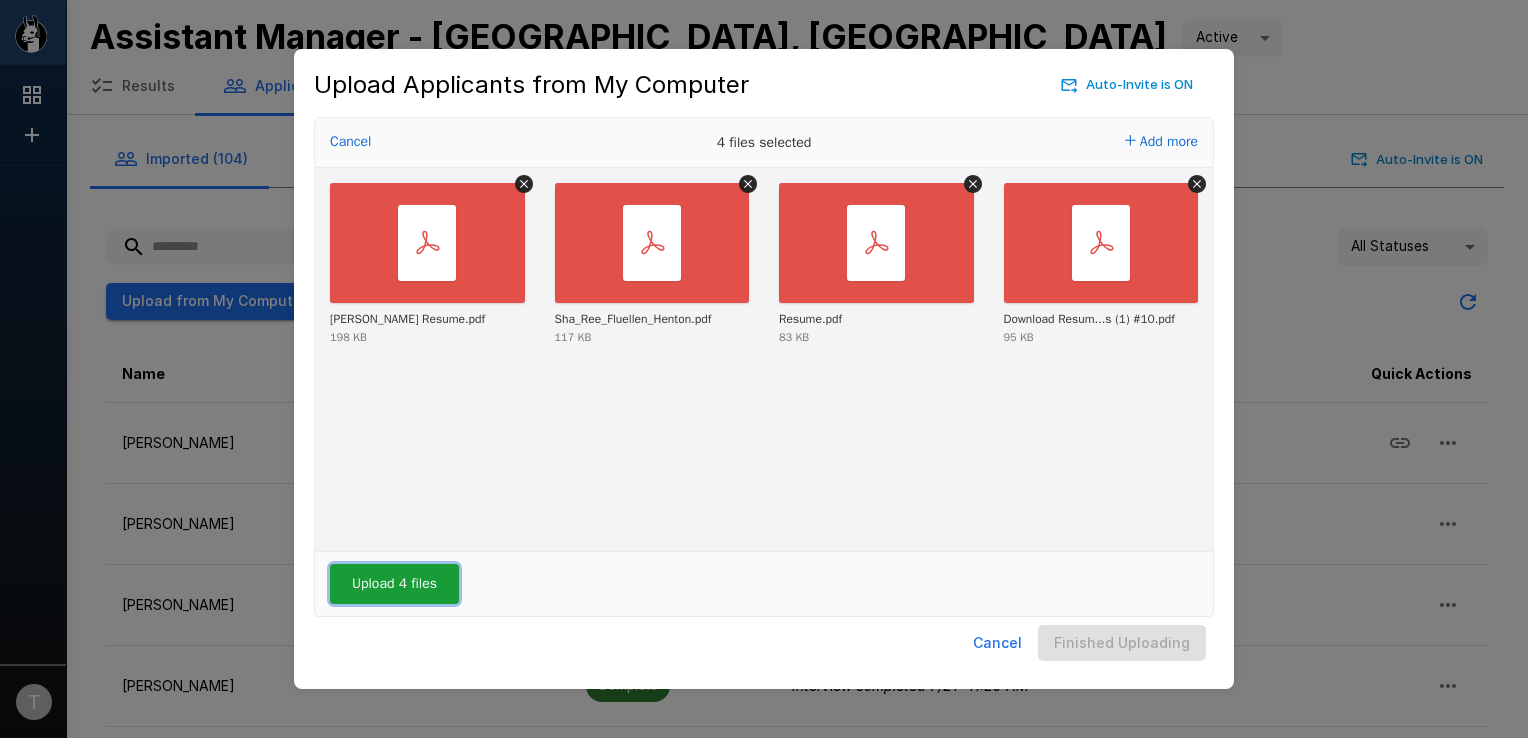 click on "Upload 4 files" at bounding box center (394, 584) 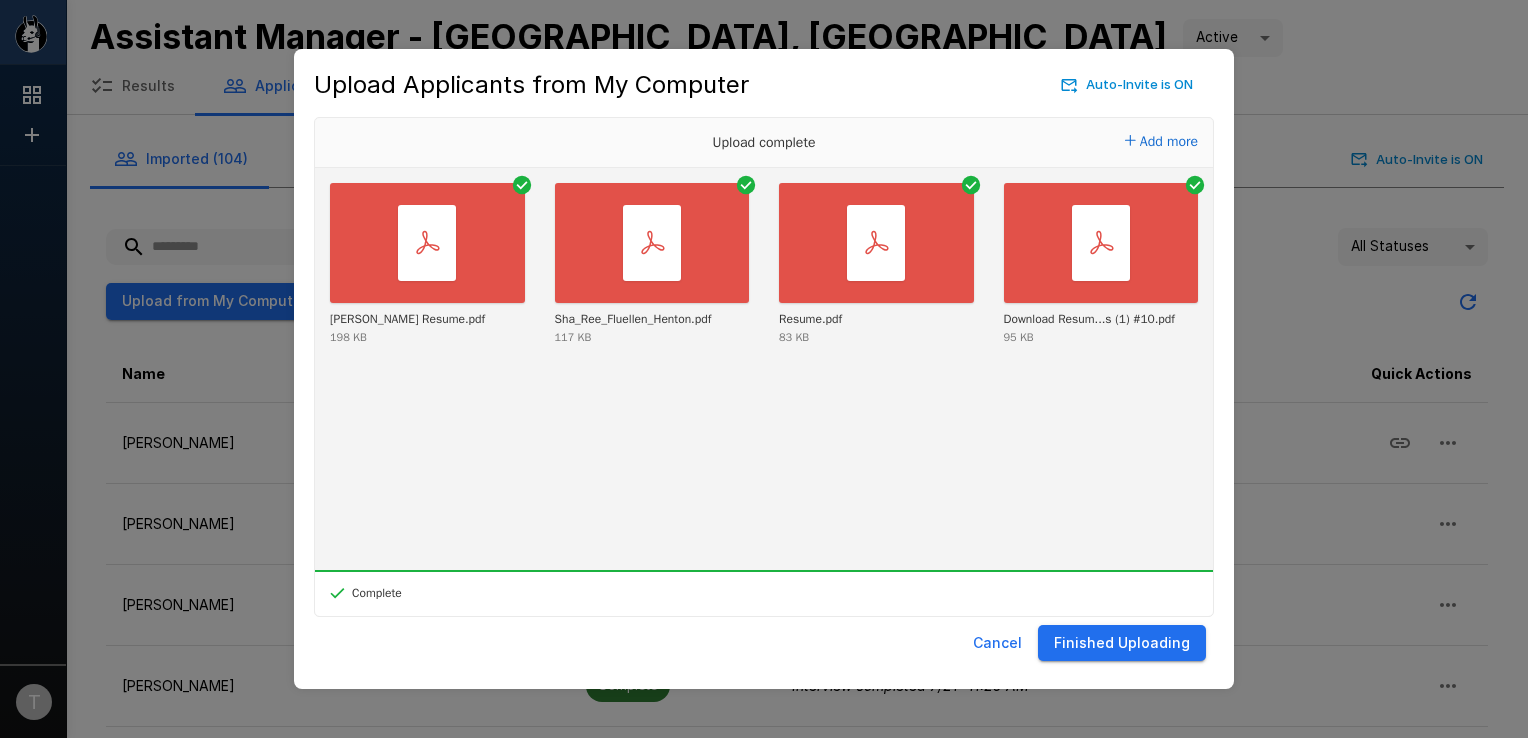 click on "Finished Uploading" at bounding box center (1122, 643) 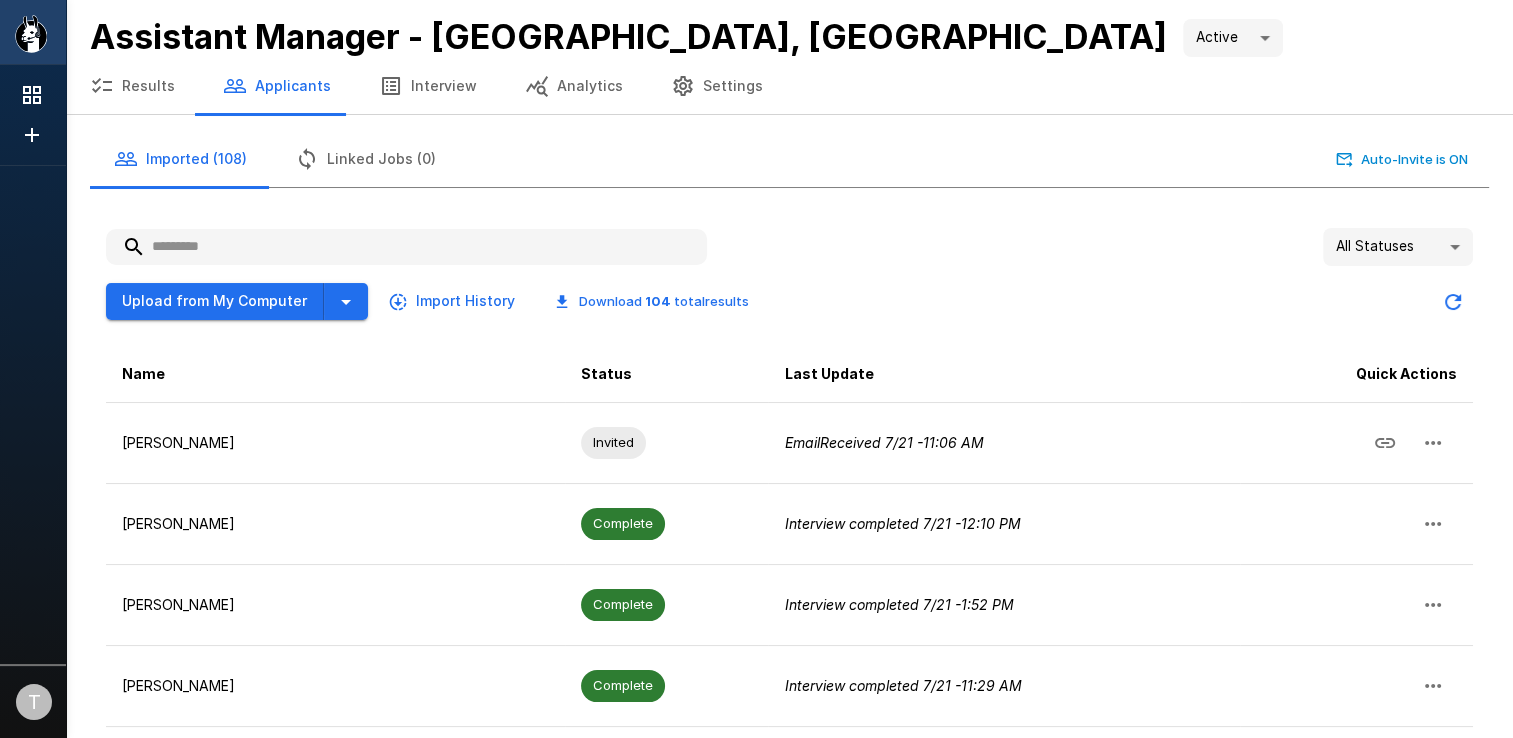 click at bounding box center [33, 411] 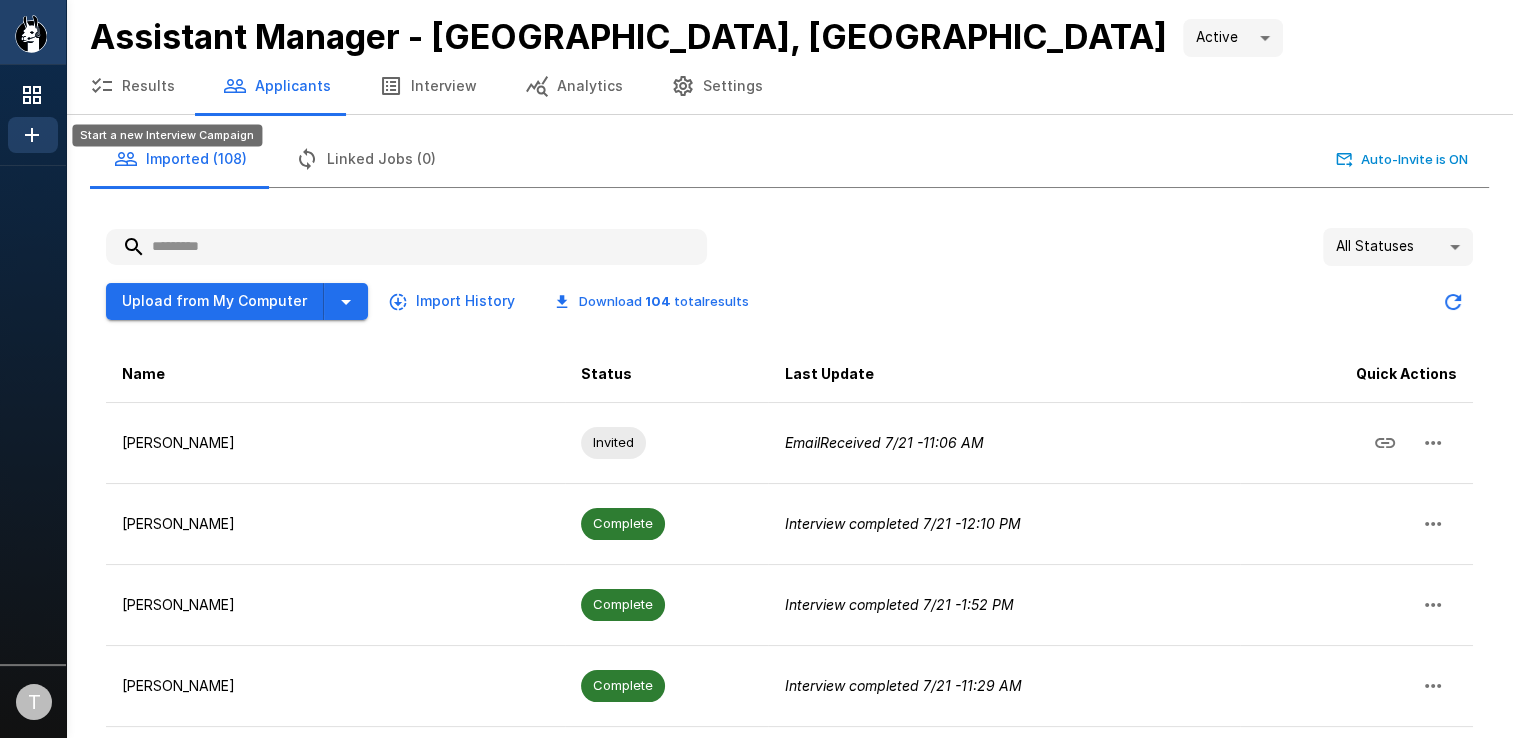 click 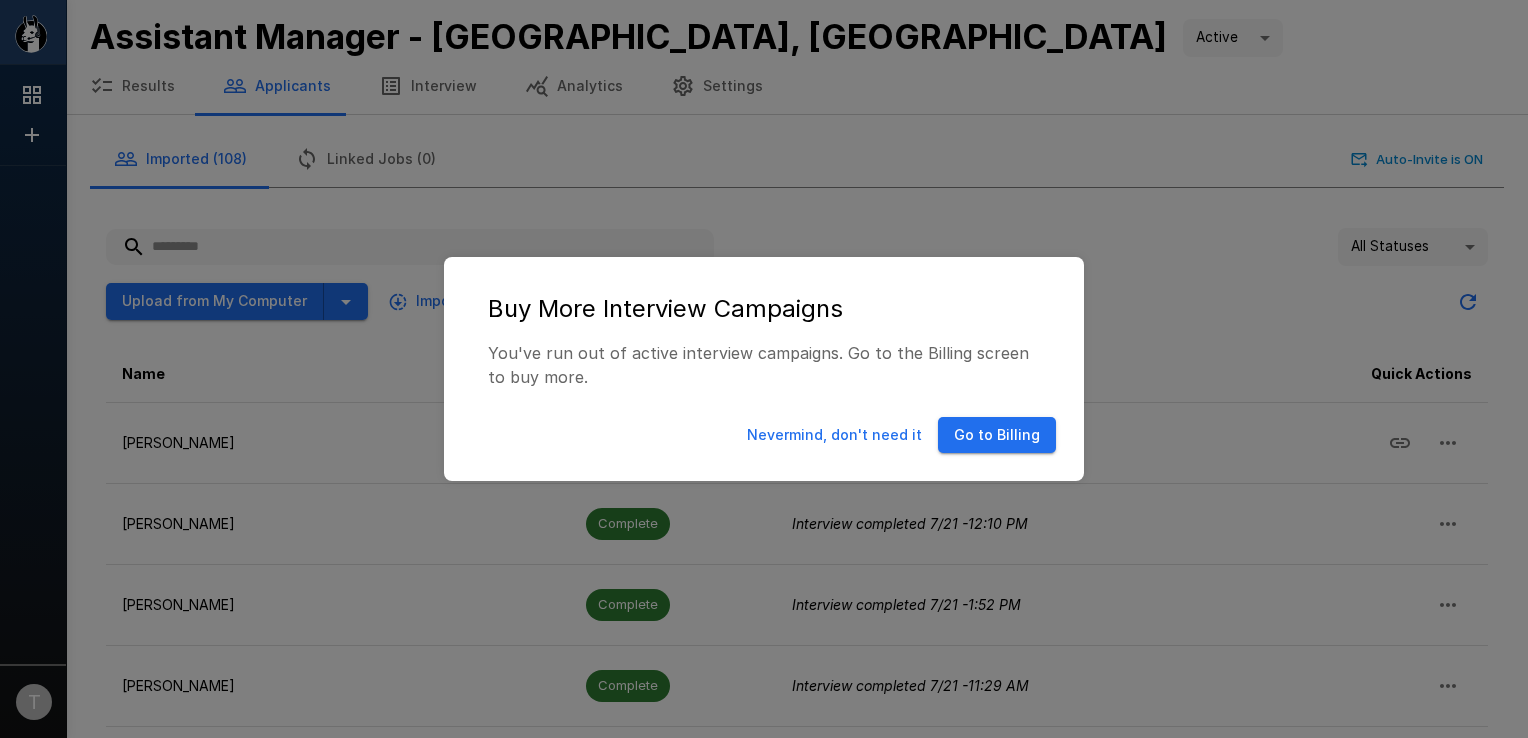 click on "Buy More Interview Campaigns You've run out of active interview campaigns. Go to the Billing screen to buy more. Nevermind, don't need it Go to Billing" at bounding box center (764, 369) 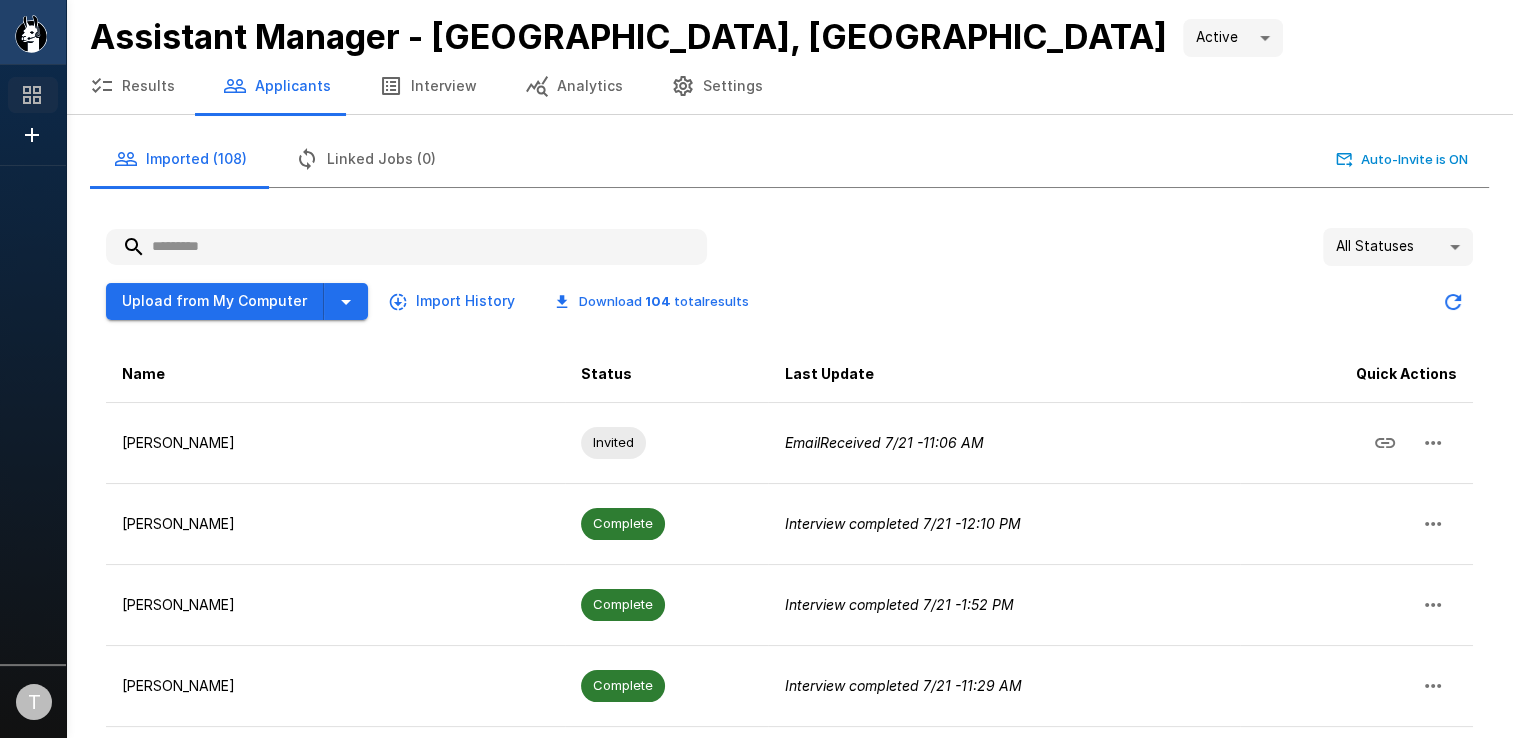 click 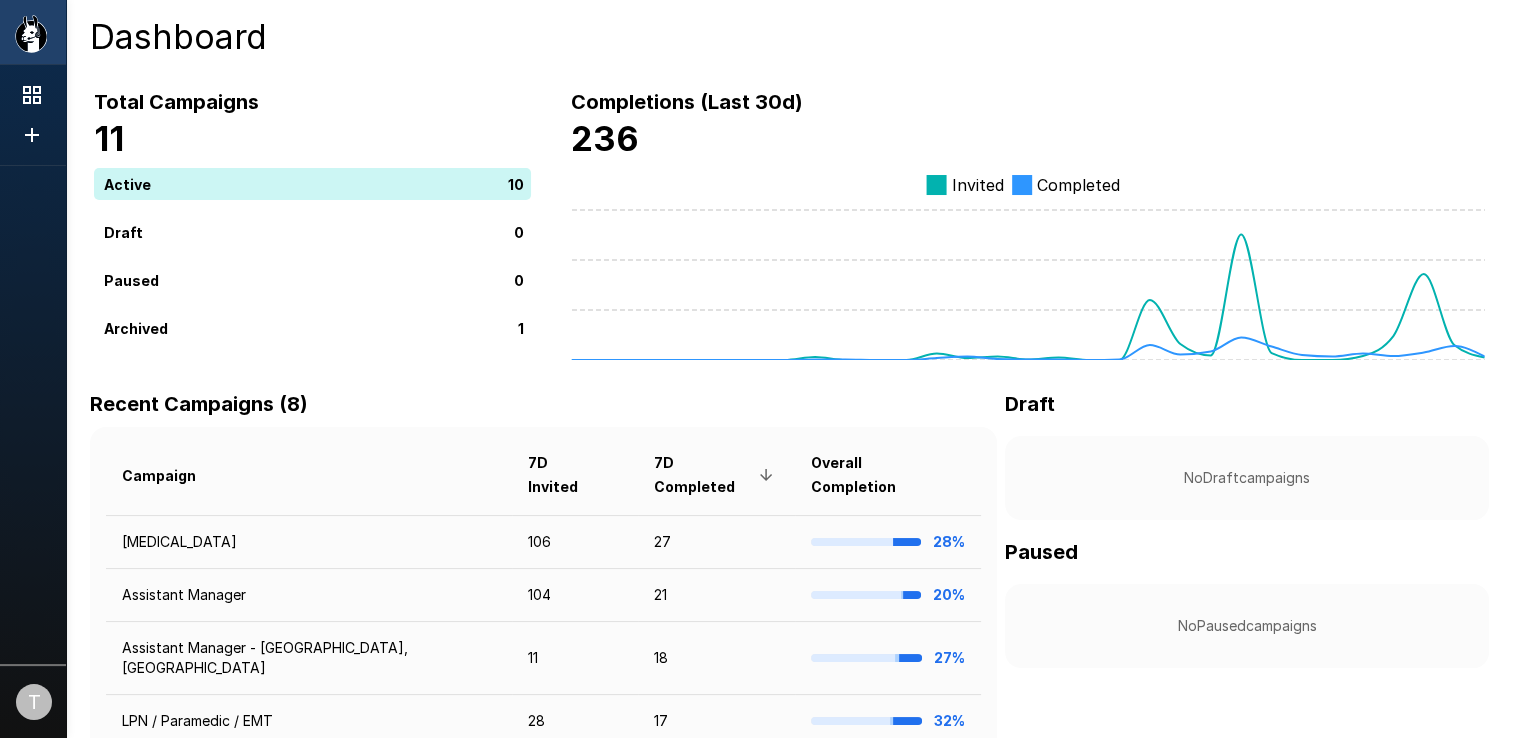 click on ".st0{fill:#FFFFFF;}
.st1{fill:#76a4ed;}" 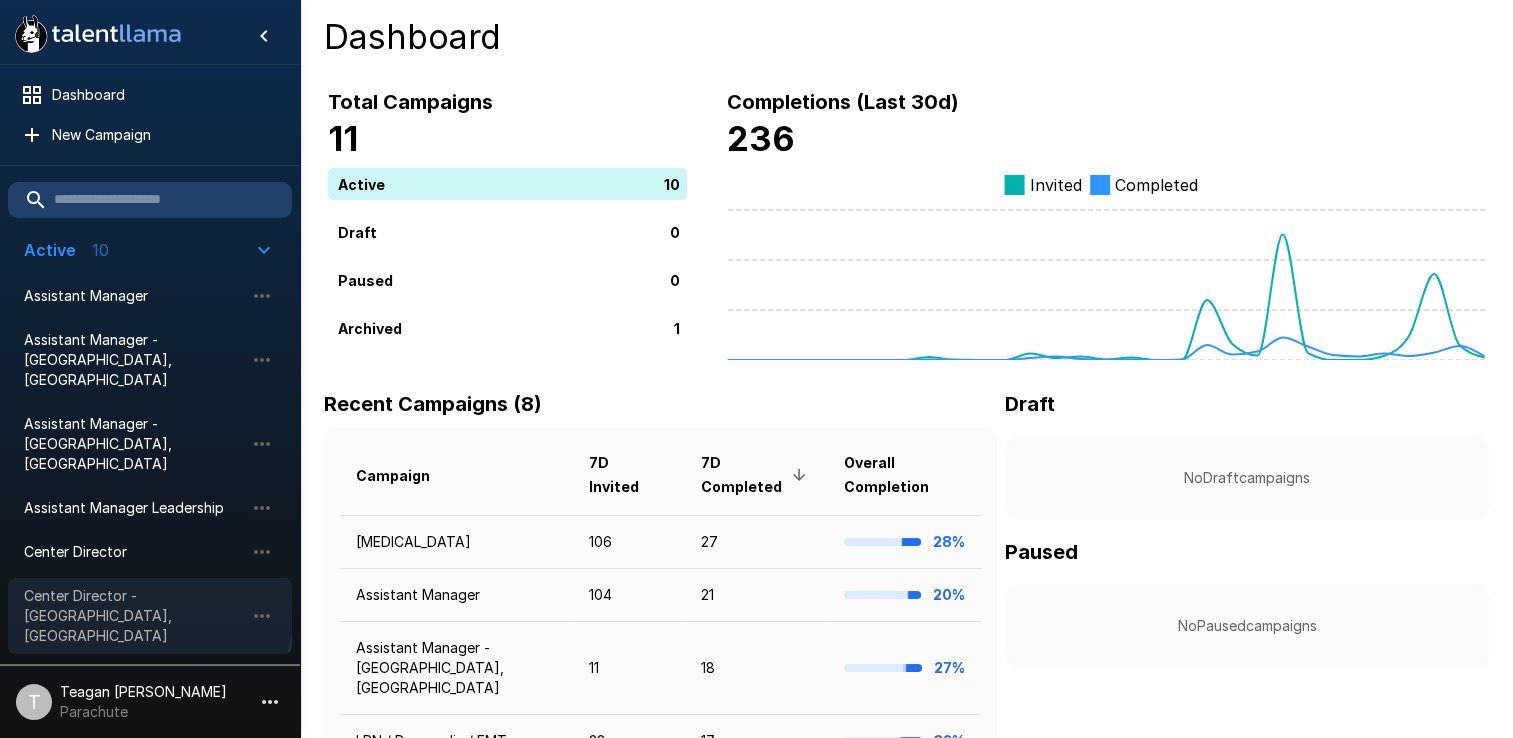 click on "Center Director - [GEOGRAPHIC_DATA], [GEOGRAPHIC_DATA]" at bounding box center (134, 616) 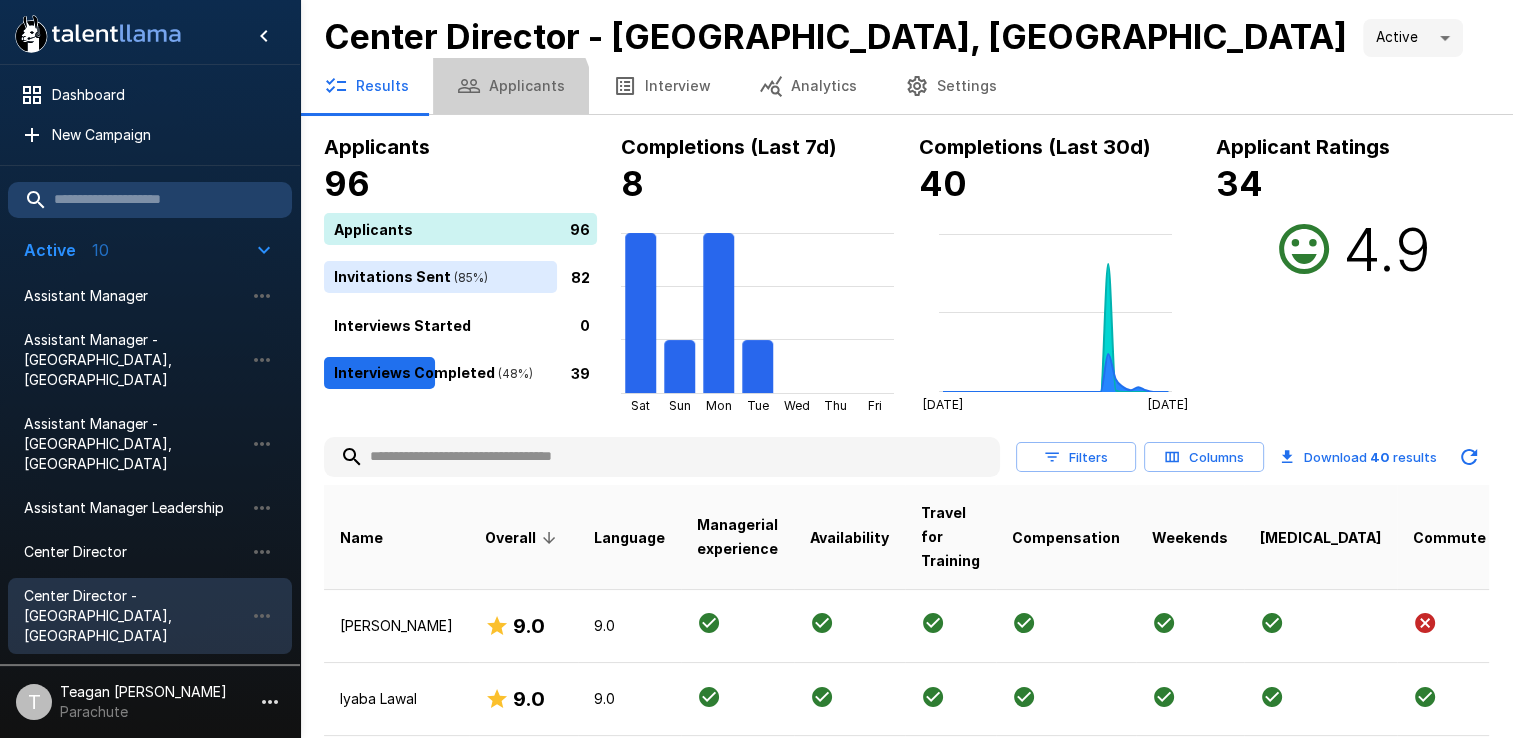 click on "Applicants" at bounding box center (511, 86) 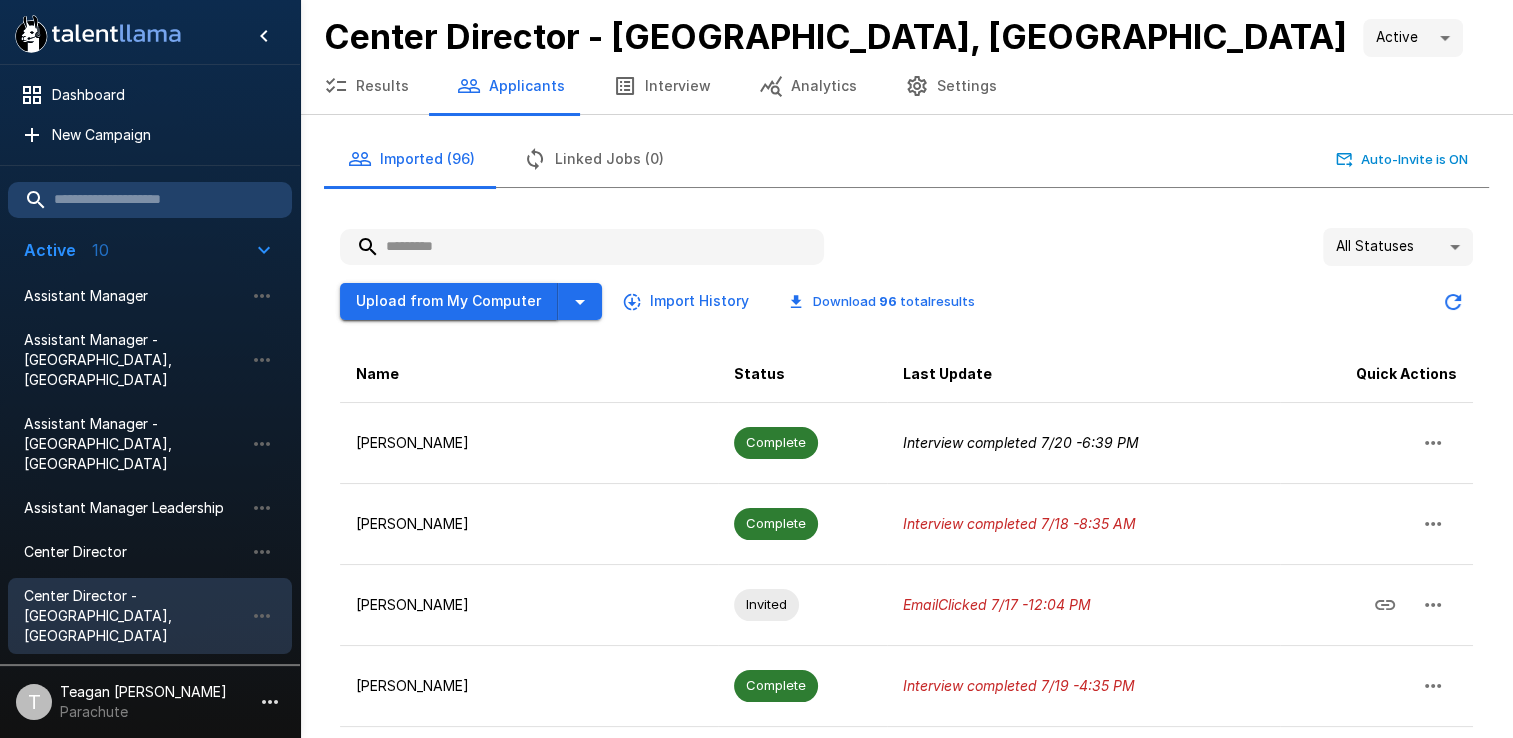 click on "Upload from My Computer" at bounding box center (449, 301) 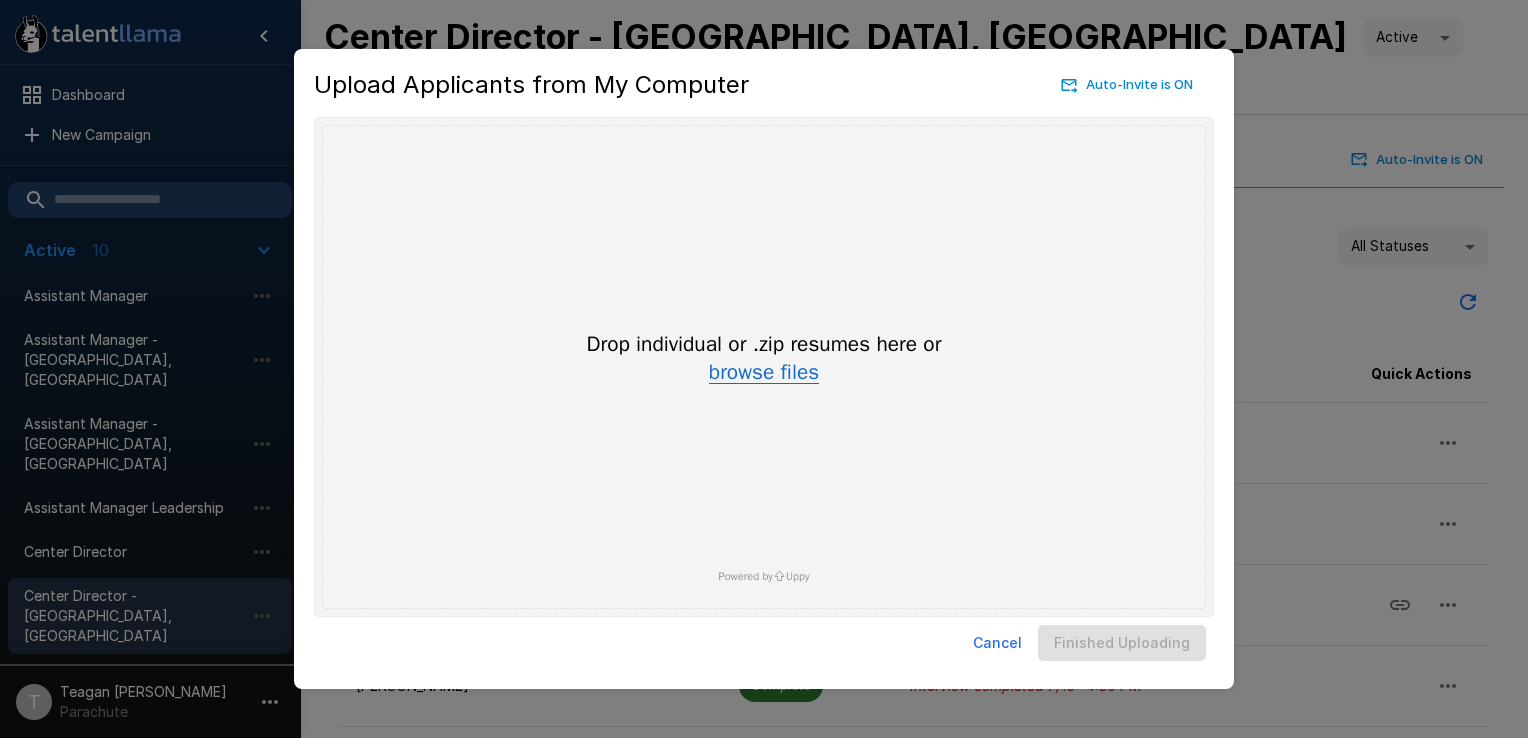 click on "browse files" at bounding box center [764, 373] 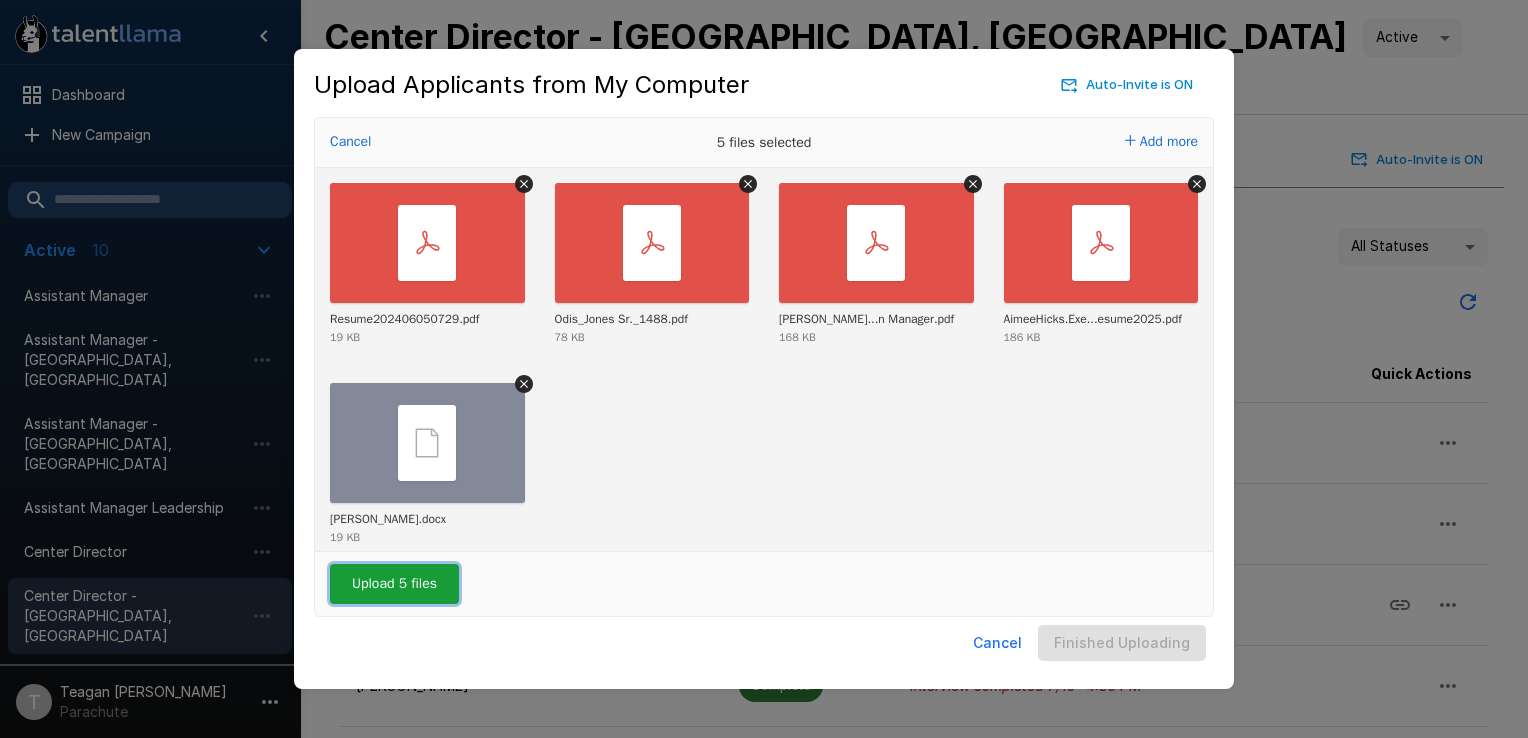 click on "Upload 5 files" at bounding box center [394, 584] 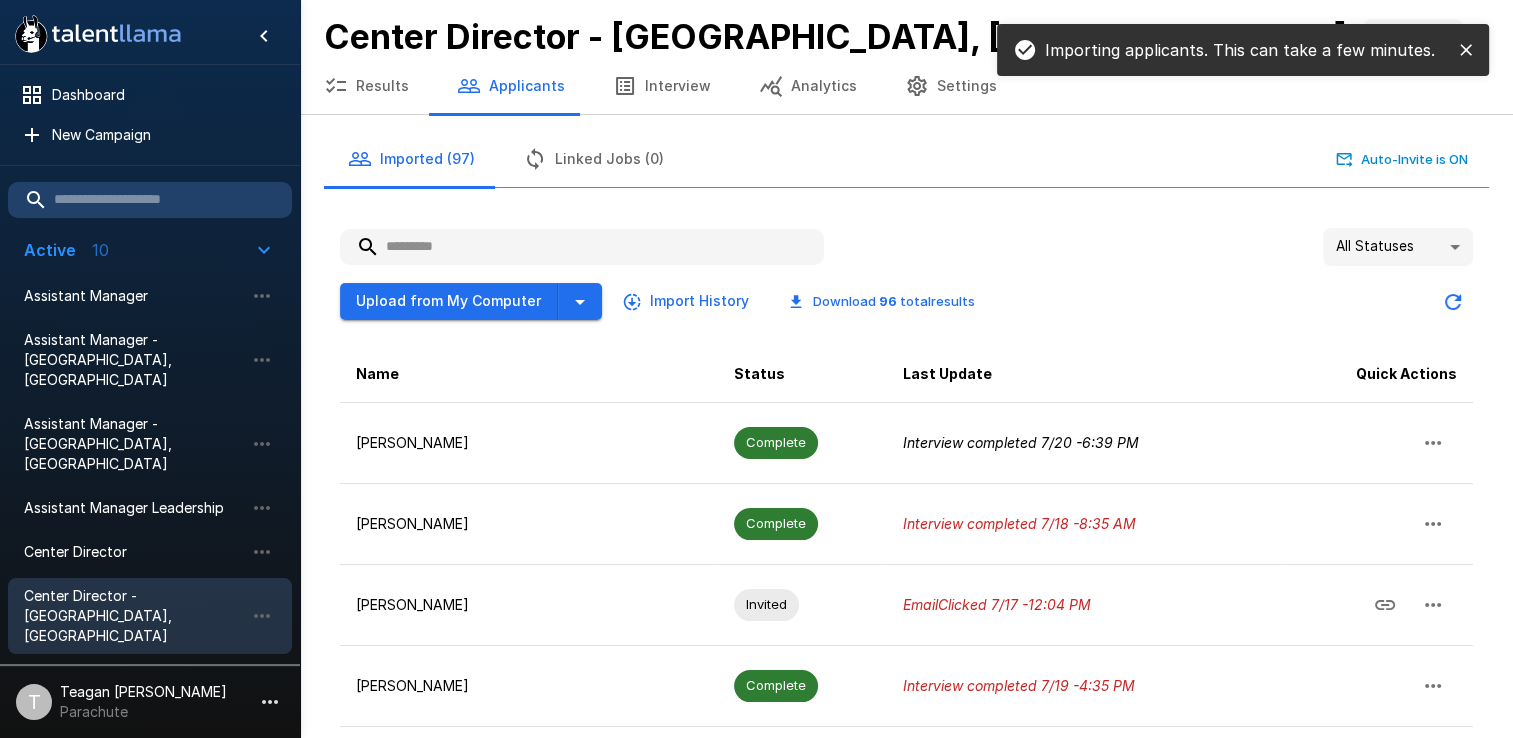 click on "Results" at bounding box center [366, 86] 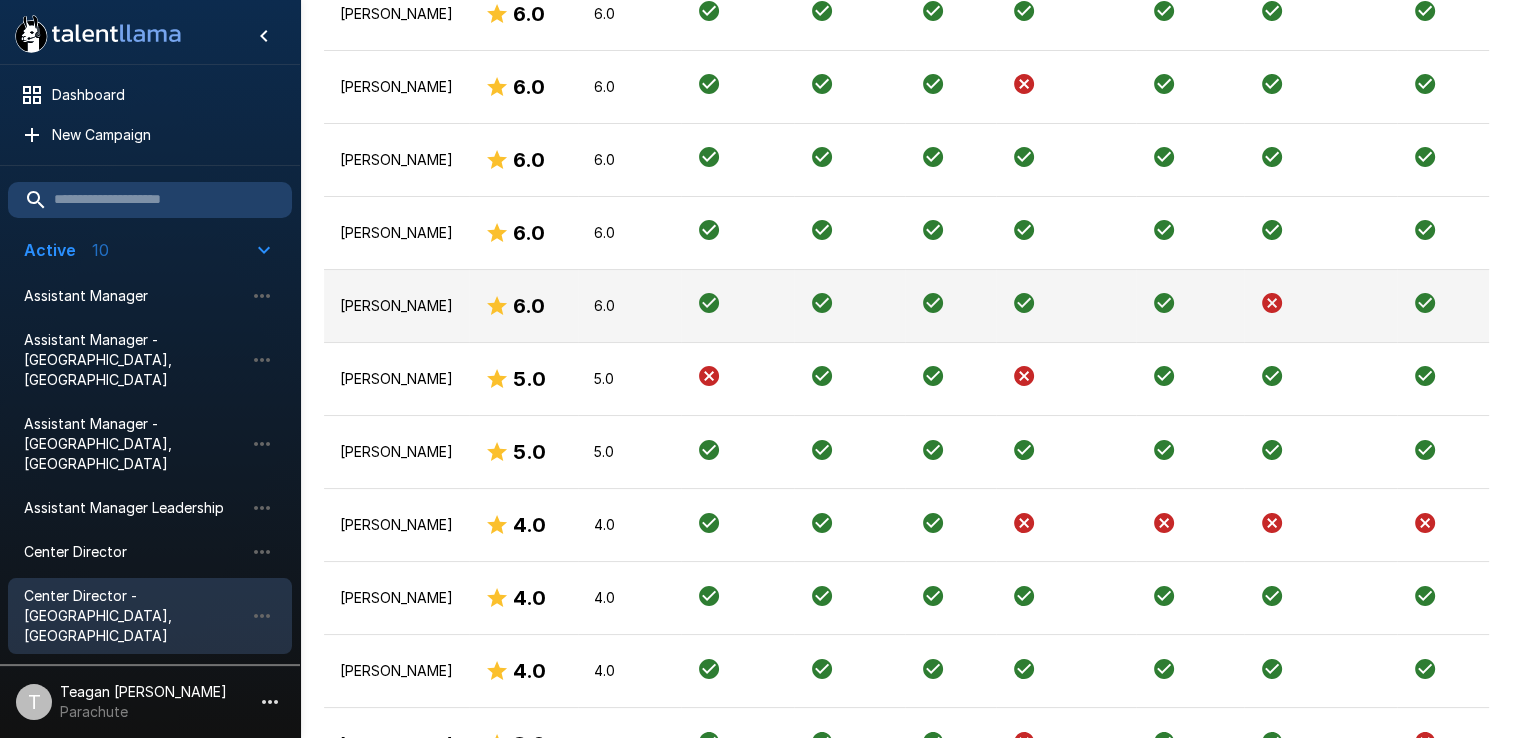 scroll, scrollTop: 2866, scrollLeft: 0, axis: vertical 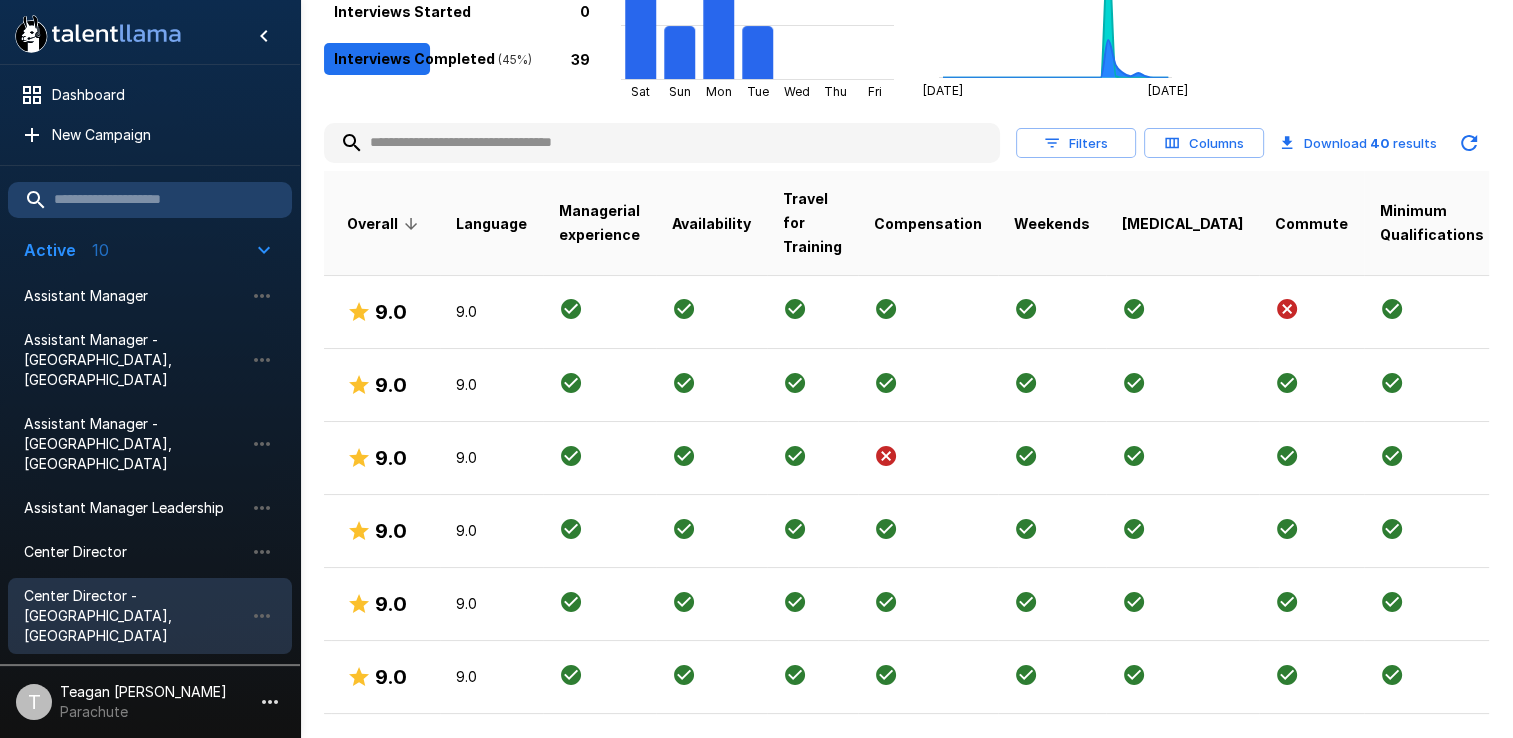 click on "Date Completed" at bounding box center (1556, 223) 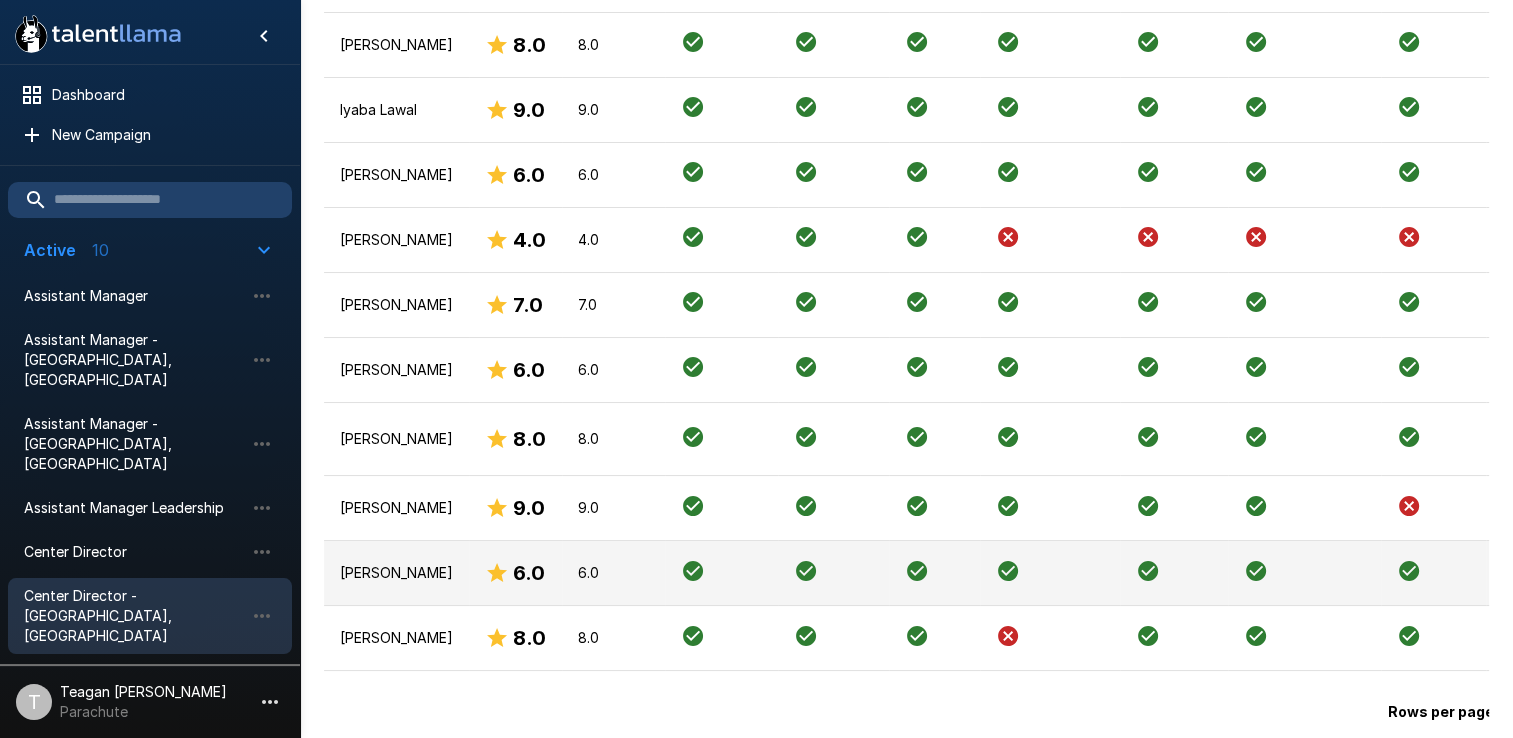 scroll, scrollTop: 2858, scrollLeft: 0, axis: vertical 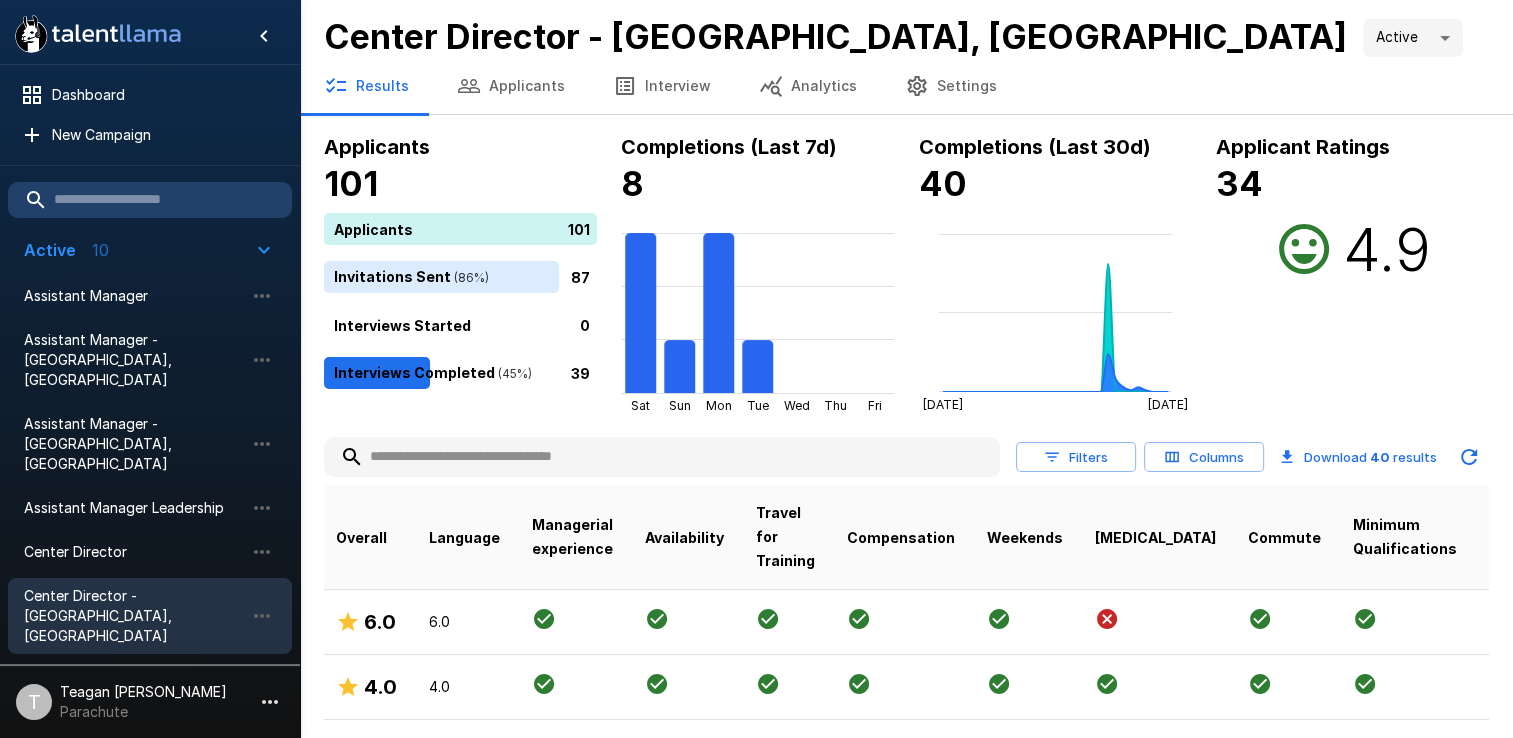 click 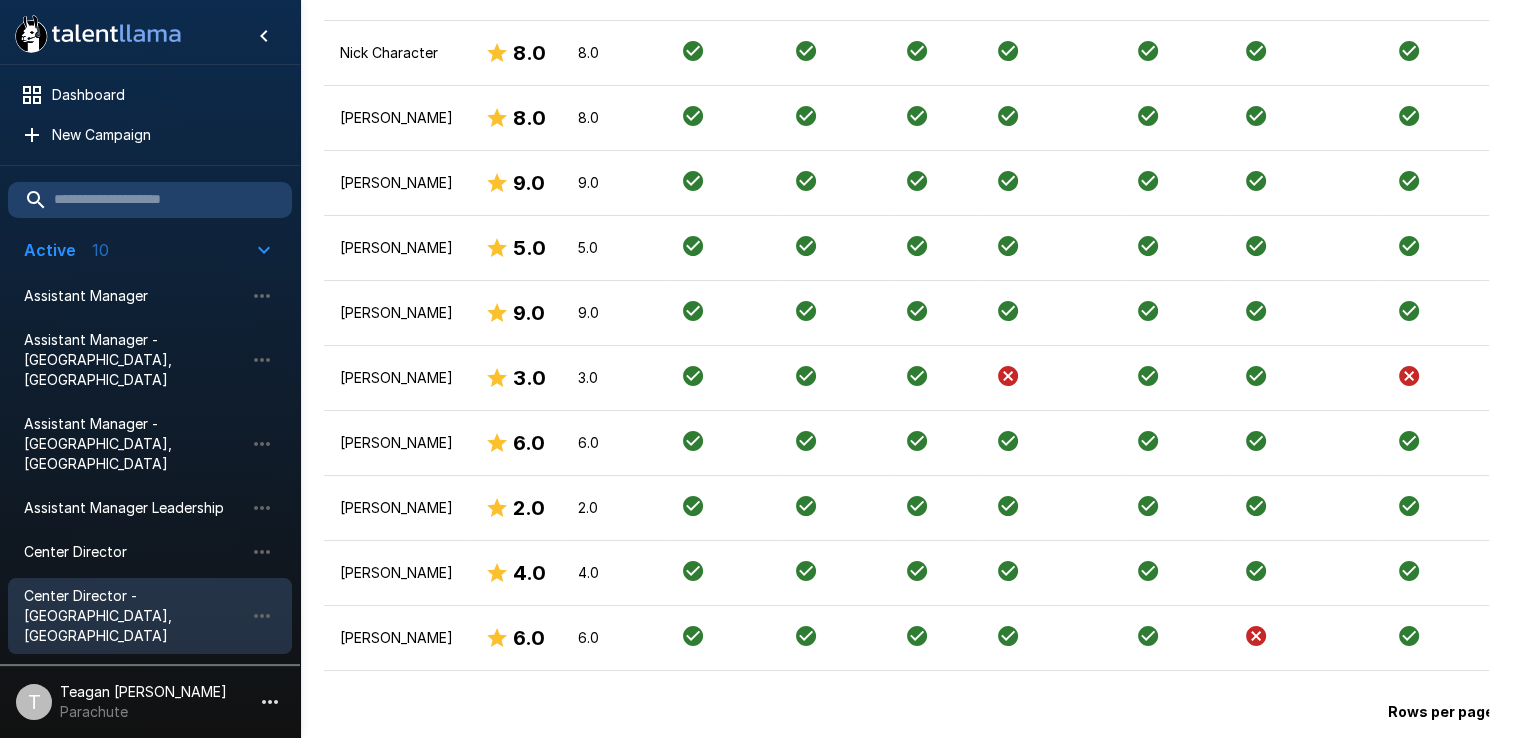 scroll, scrollTop: 2858, scrollLeft: 0, axis: vertical 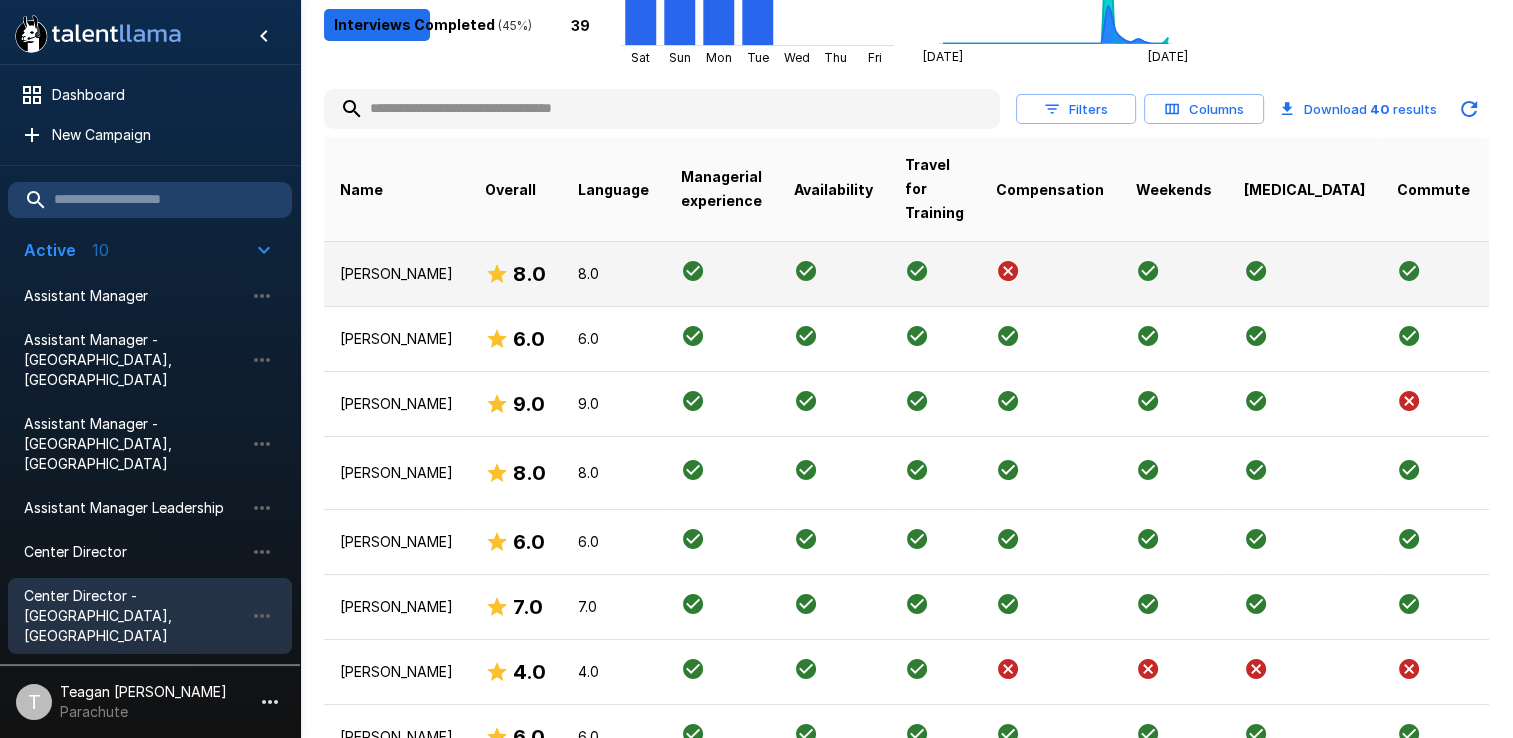 click on "8.0" at bounding box center [613, 274] 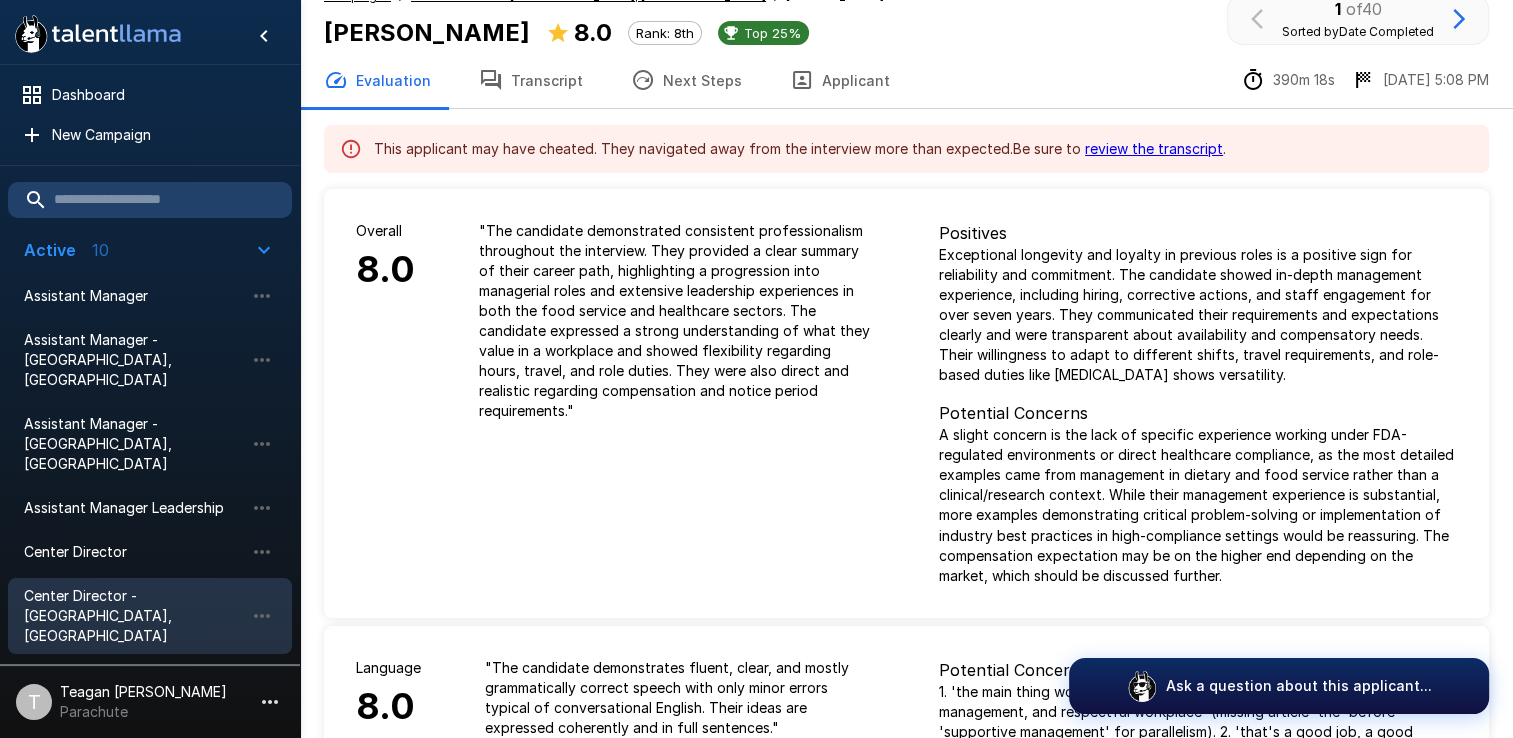 scroll, scrollTop: 0, scrollLeft: 0, axis: both 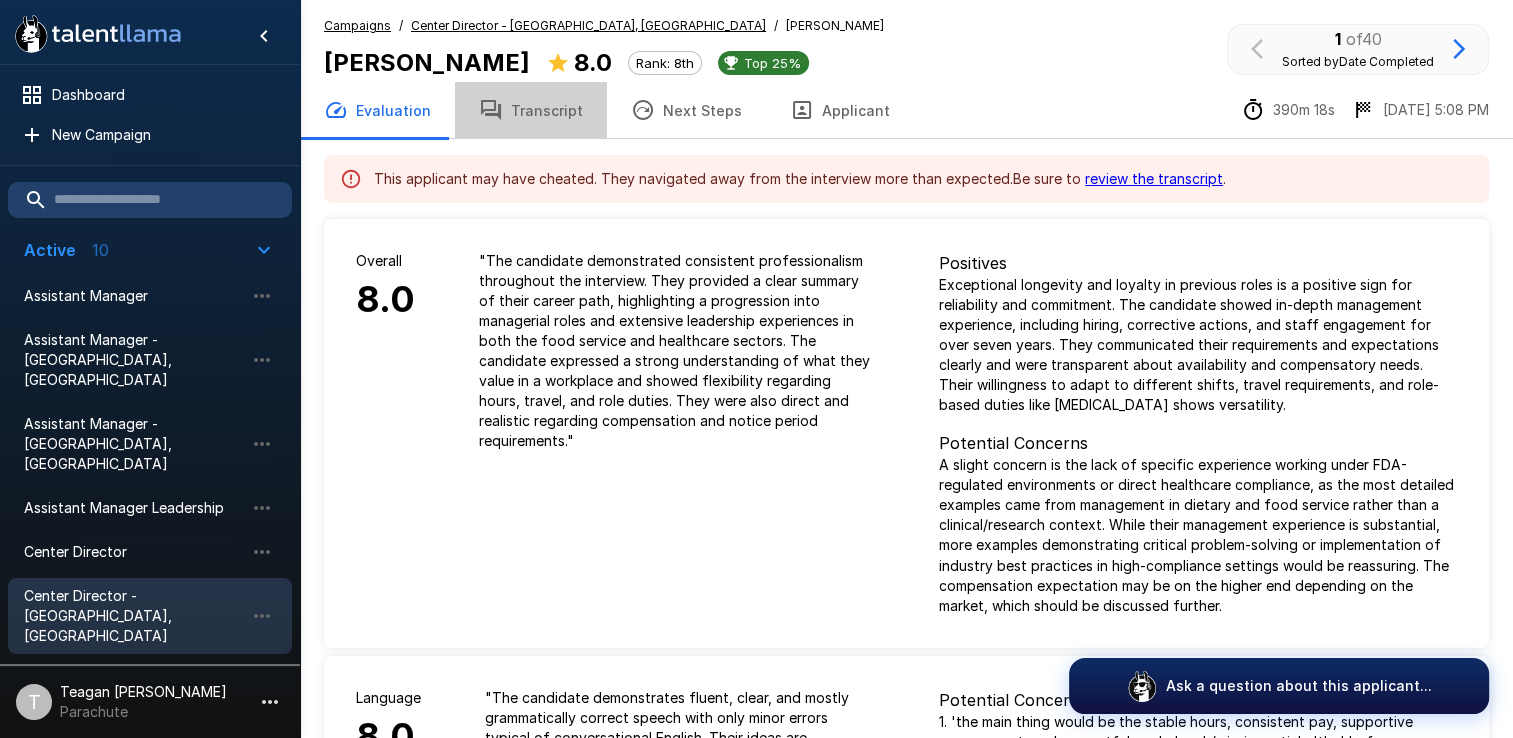 click on "Transcript" at bounding box center (531, 110) 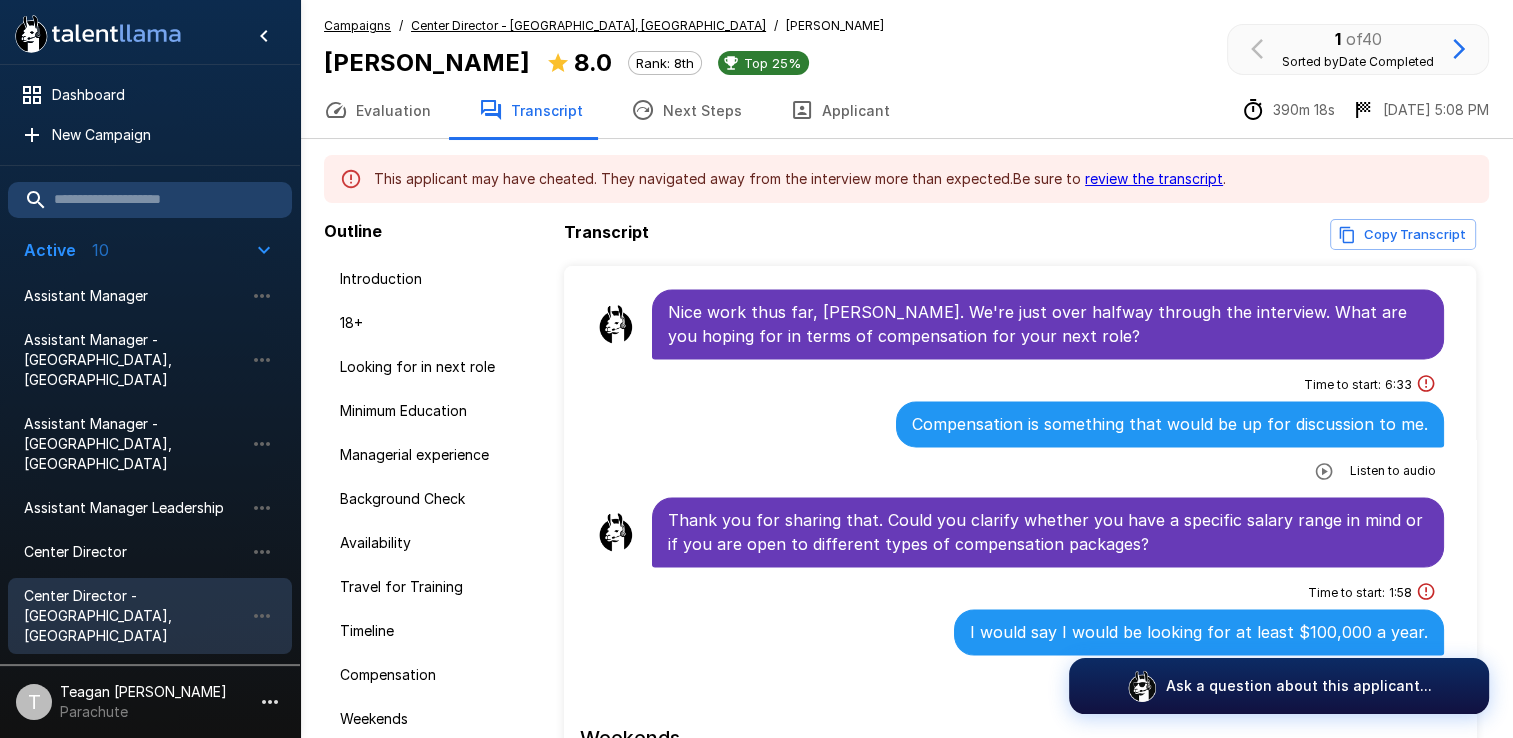scroll, scrollTop: 3500, scrollLeft: 0, axis: vertical 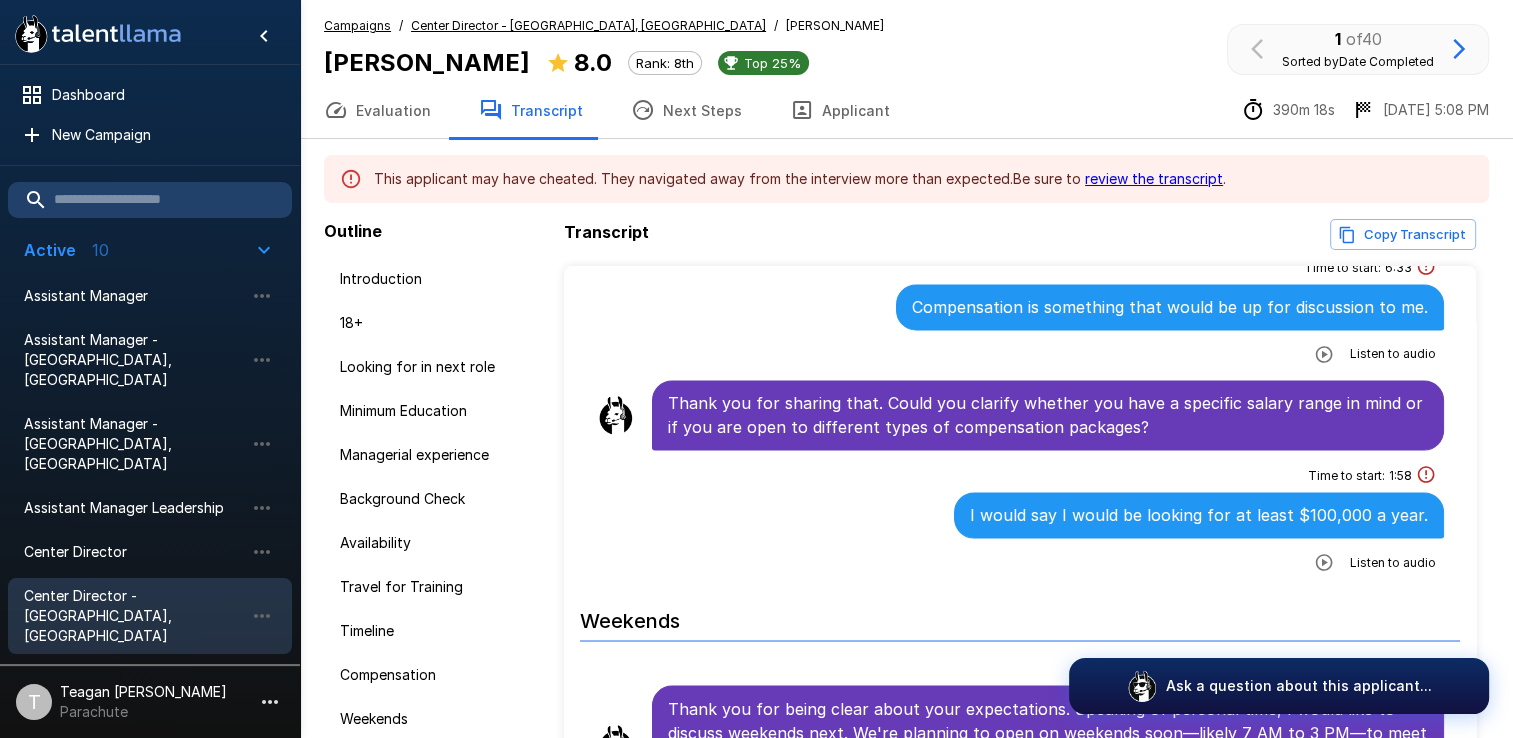 click on "Center Director - [GEOGRAPHIC_DATA], [GEOGRAPHIC_DATA]" at bounding box center [588, 25] 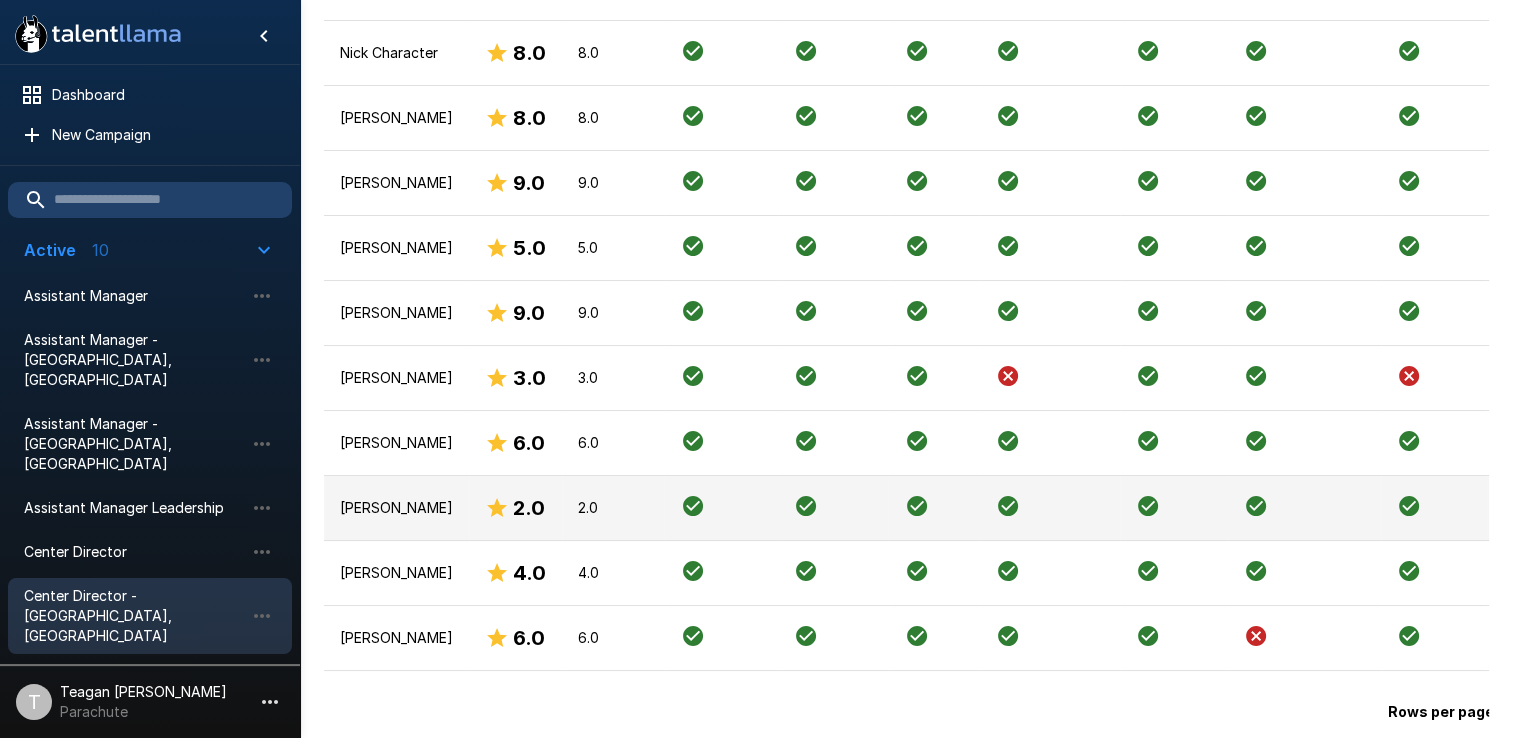 scroll, scrollTop: 2858, scrollLeft: 0, axis: vertical 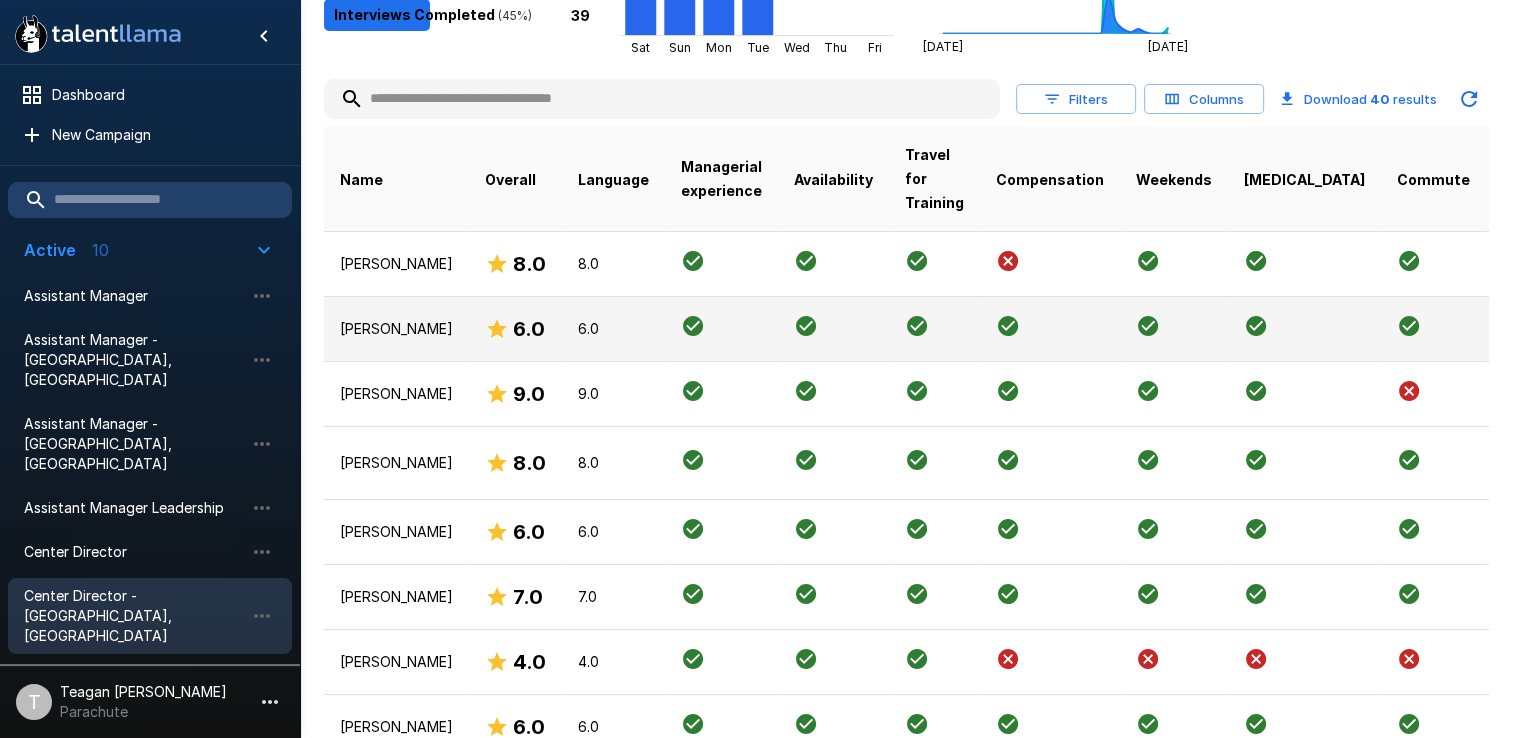 click on "[PERSON_NAME]" at bounding box center [396, 328] 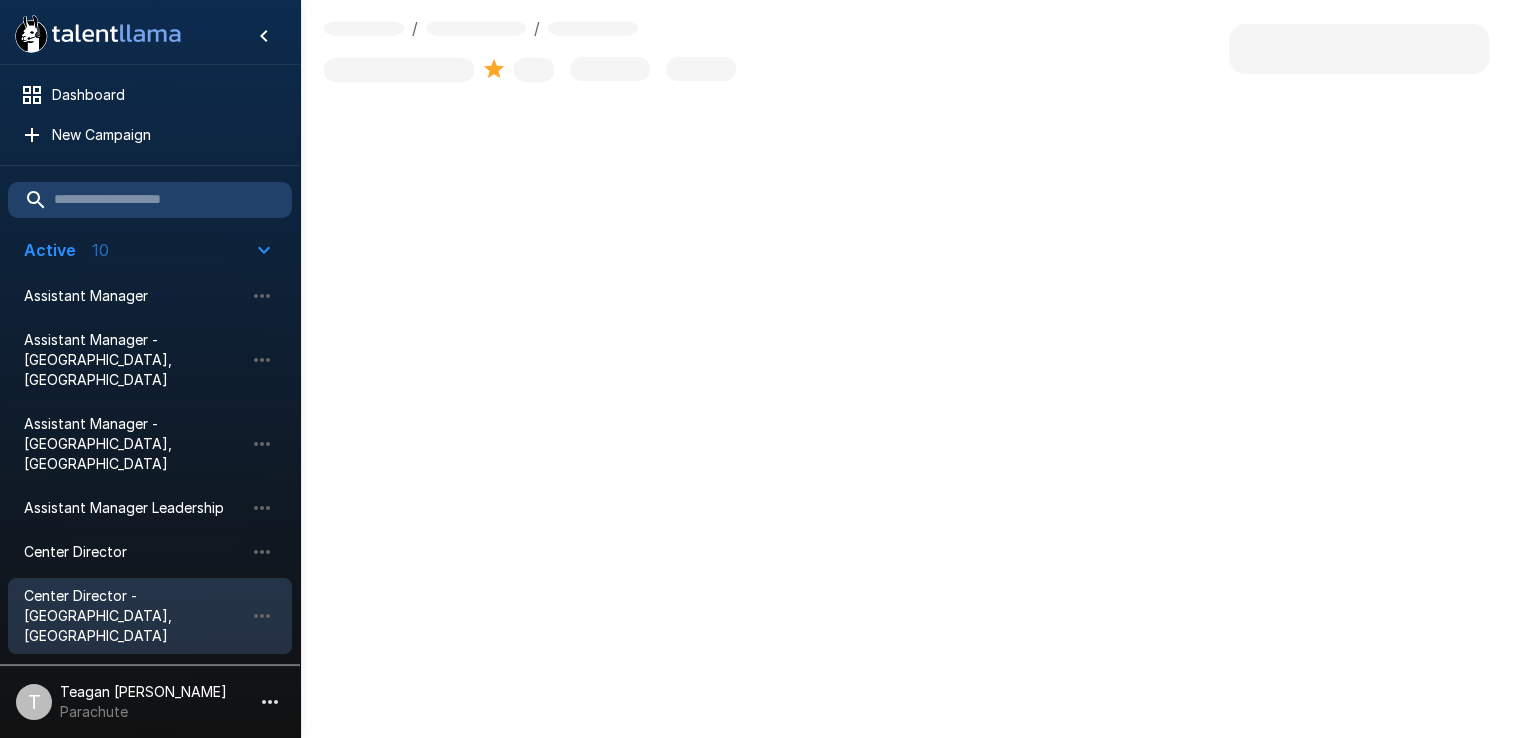 scroll, scrollTop: 0, scrollLeft: 0, axis: both 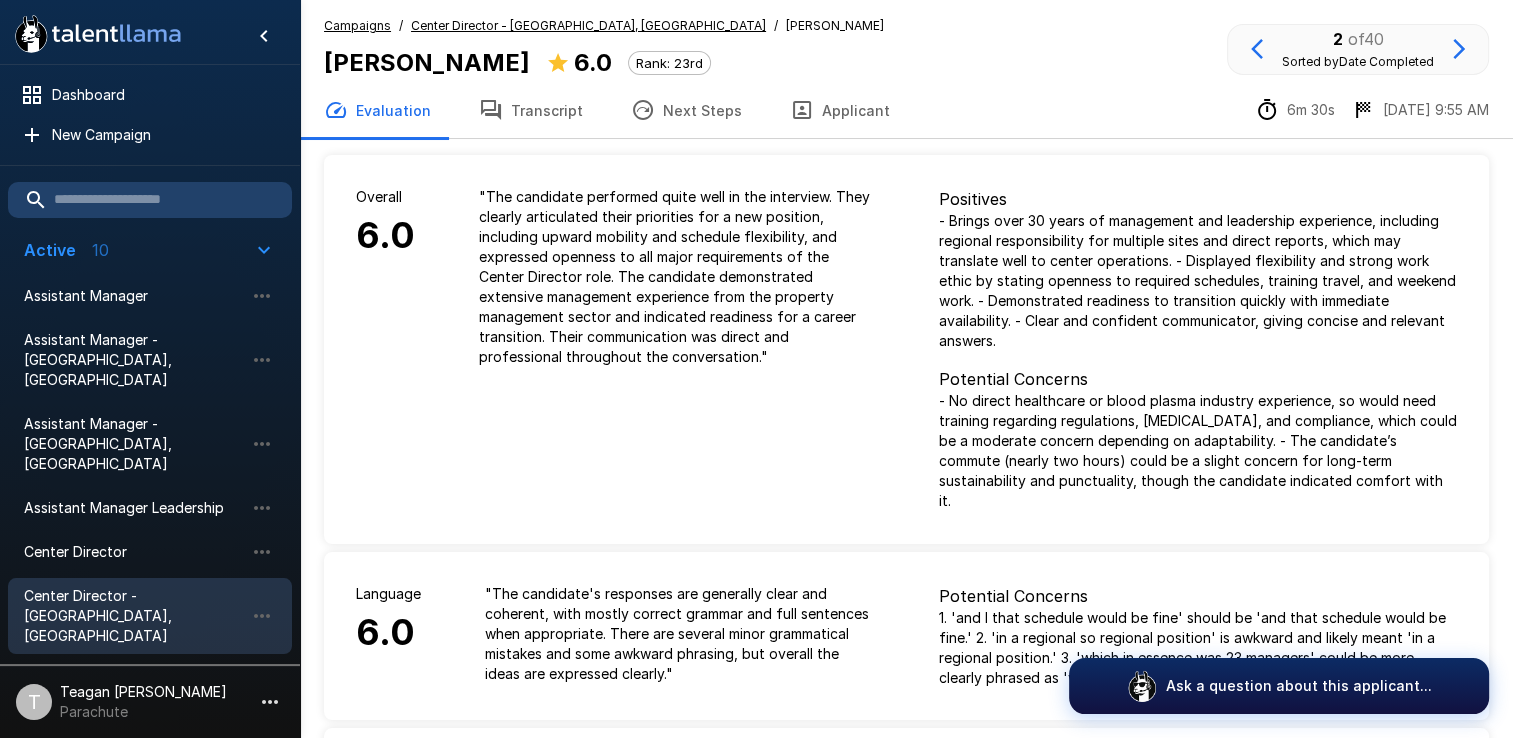 click on "Transcript" at bounding box center [531, 110] 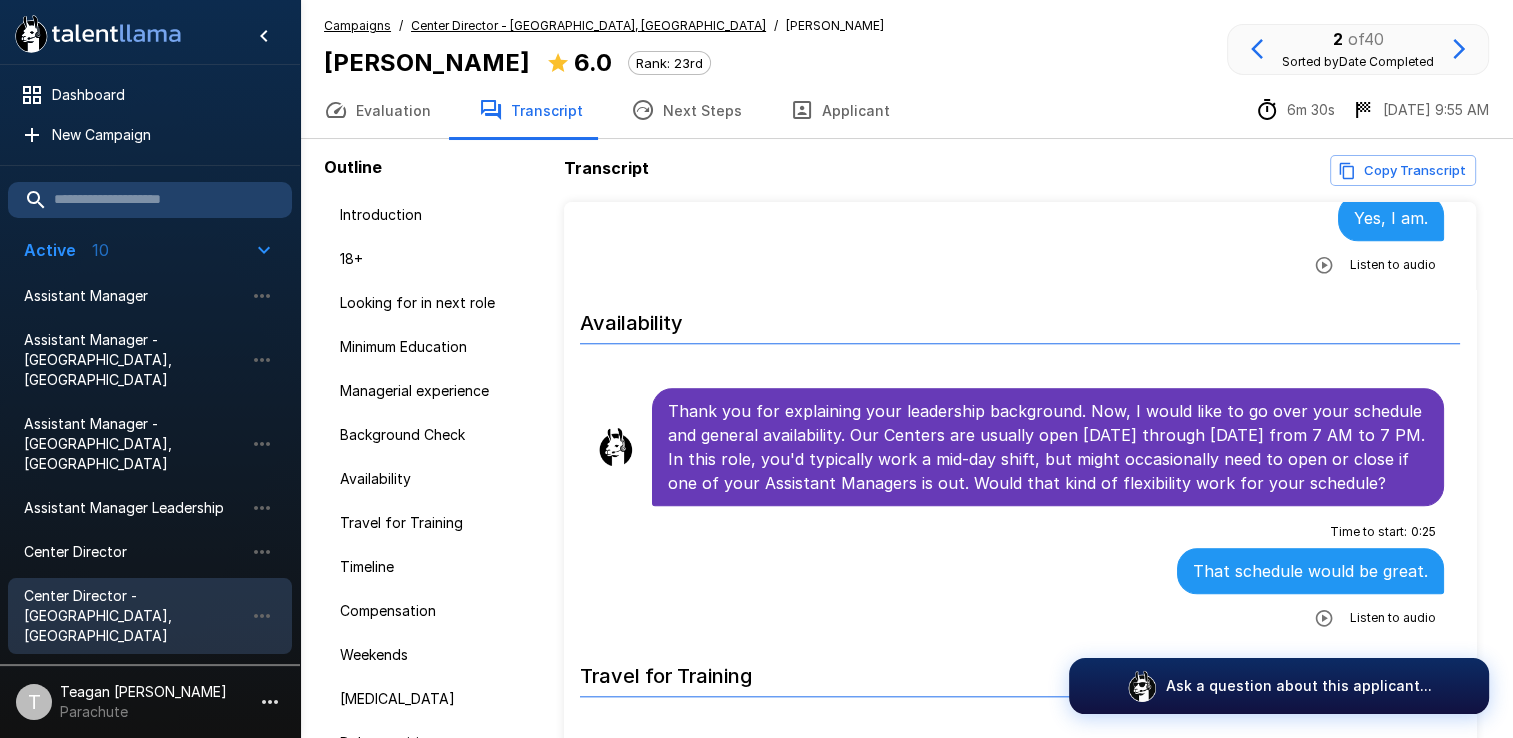 scroll, scrollTop: 2000, scrollLeft: 0, axis: vertical 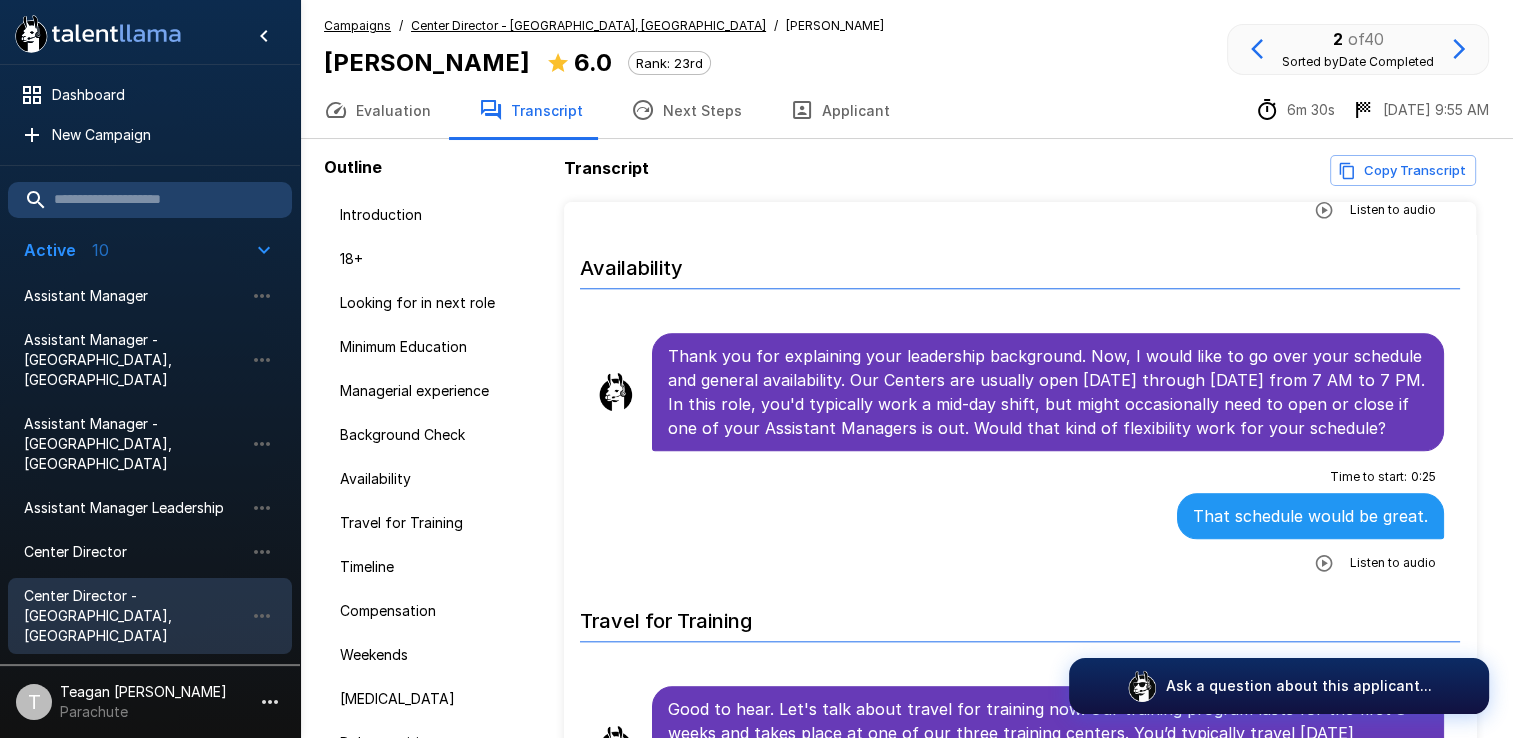 click on "Center Director - [GEOGRAPHIC_DATA], [GEOGRAPHIC_DATA]" at bounding box center [588, 25] 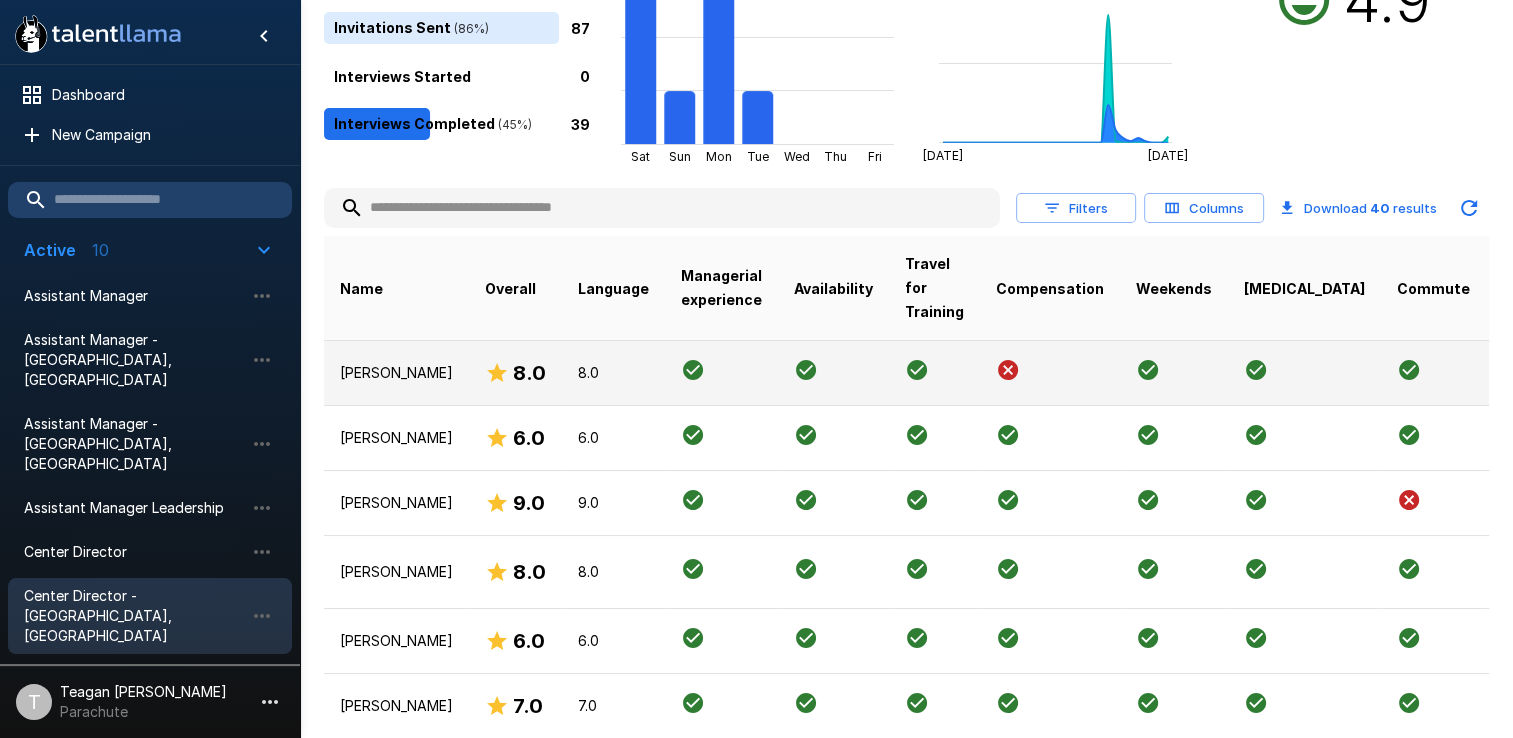 scroll, scrollTop: 300, scrollLeft: 0, axis: vertical 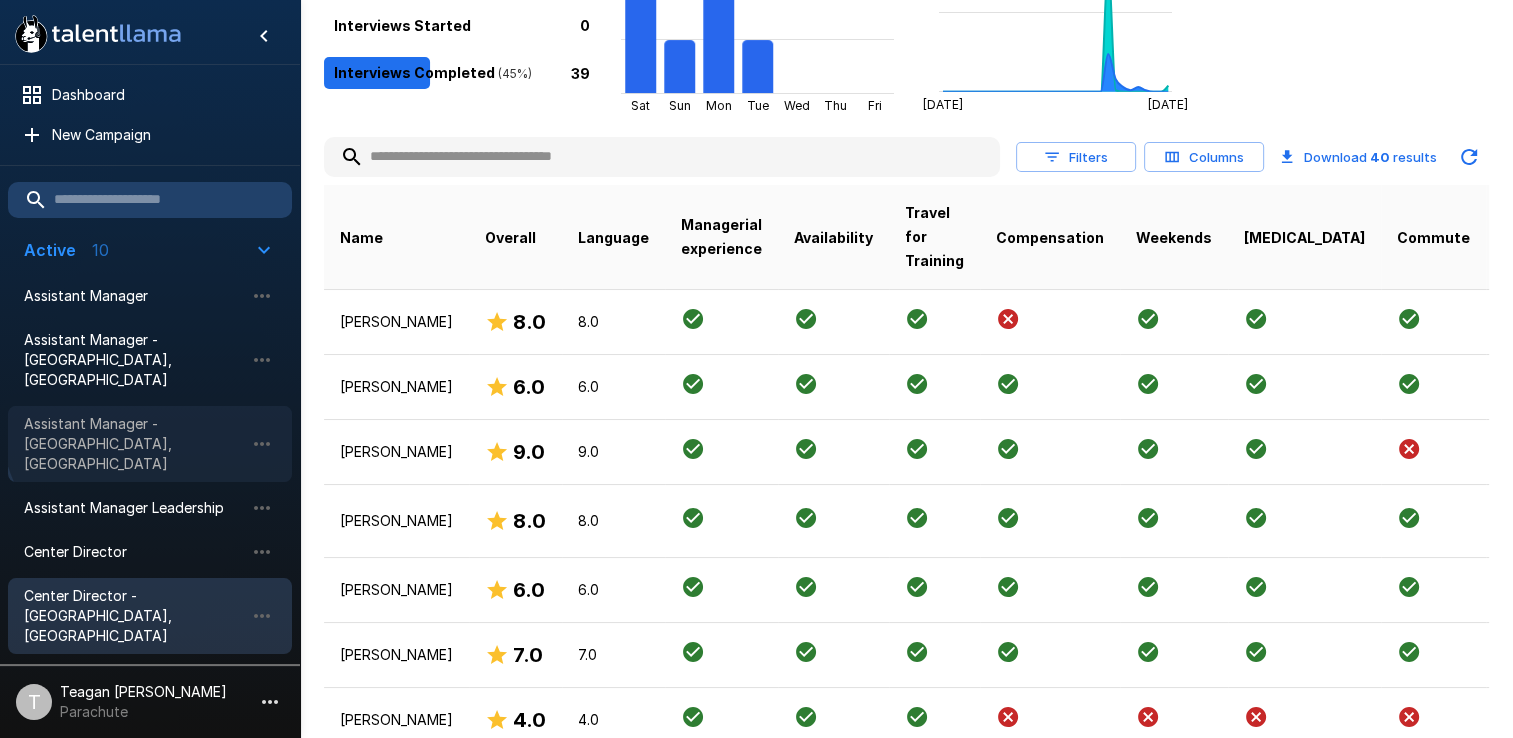 click on "Assistant Manager - [GEOGRAPHIC_DATA], [GEOGRAPHIC_DATA]" at bounding box center (134, 444) 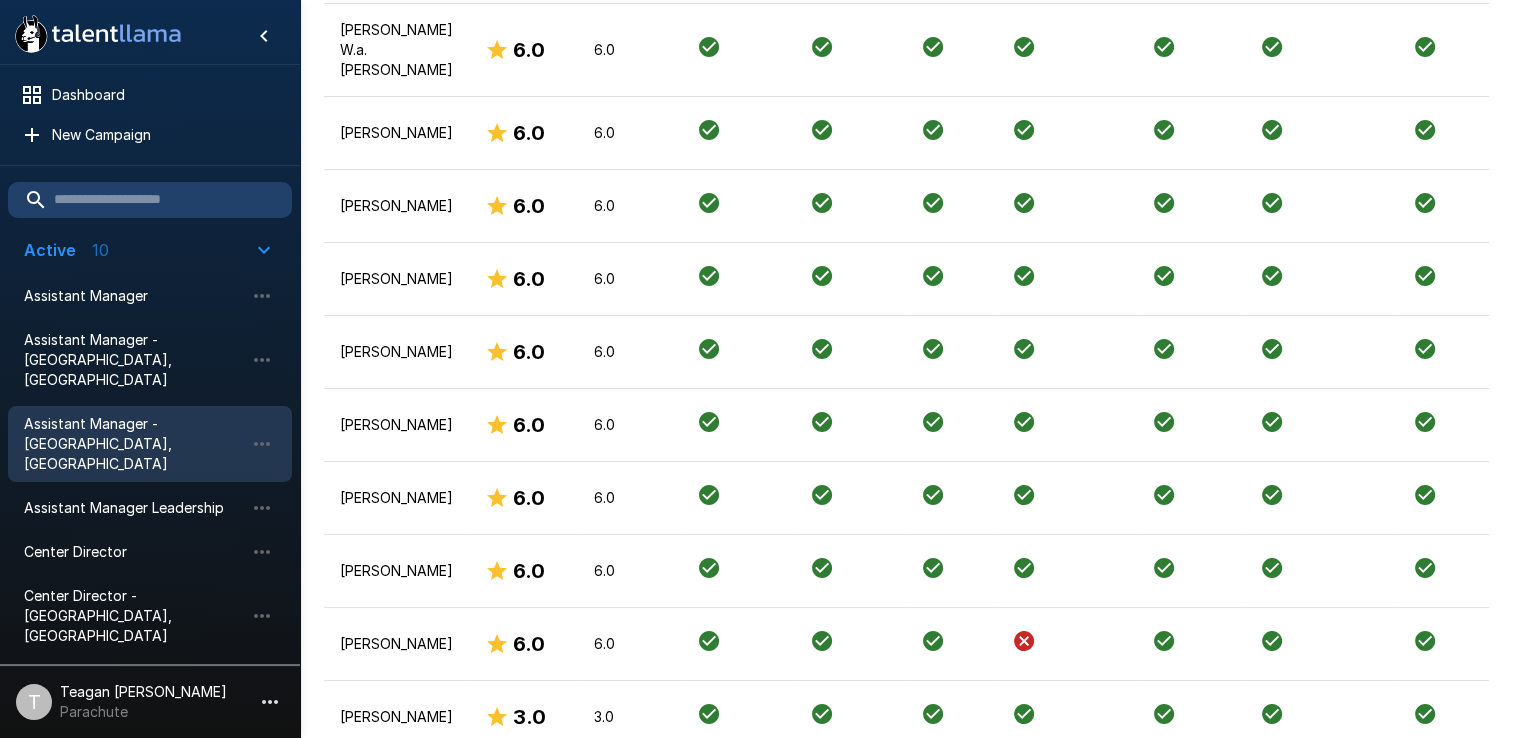 scroll, scrollTop: 2065, scrollLeft: 0, axis: vertical 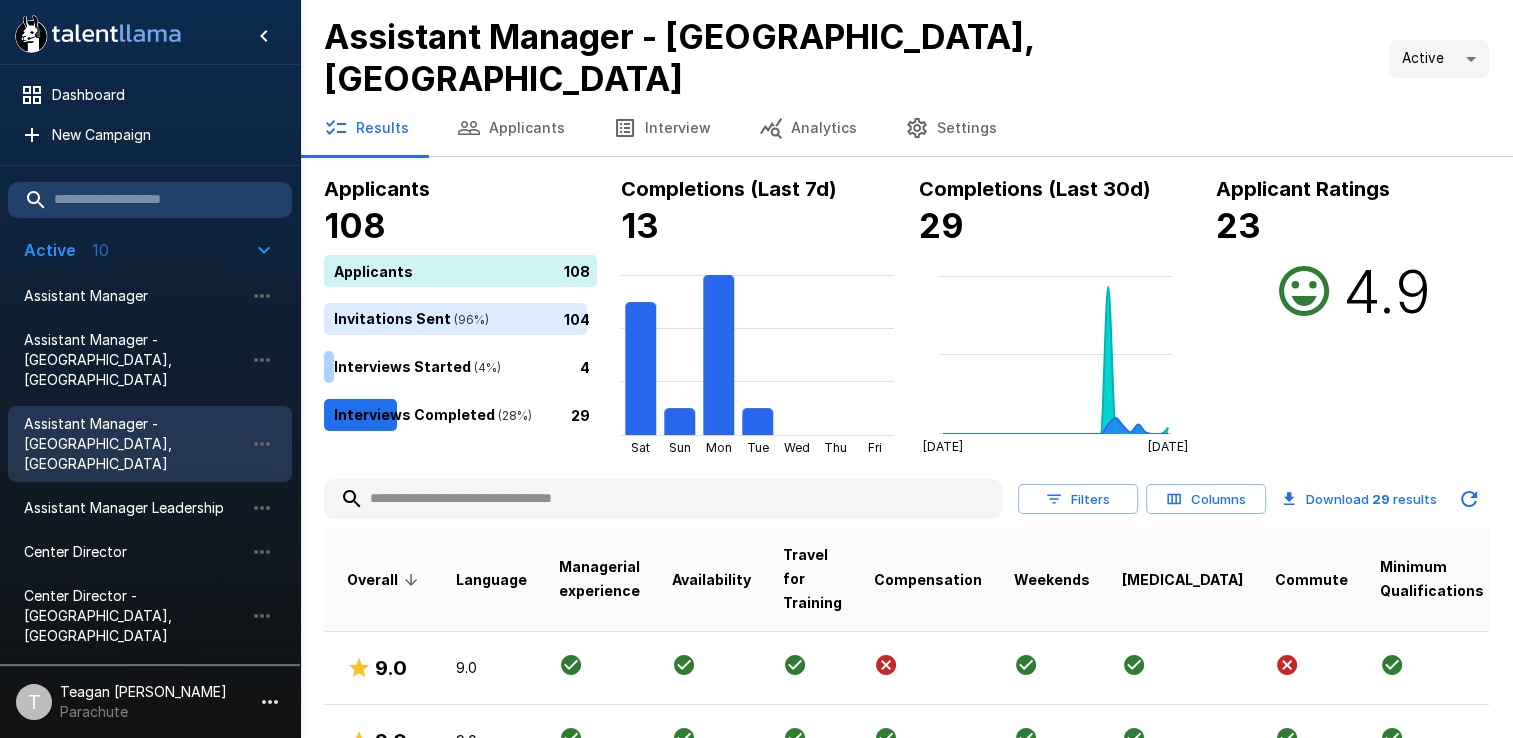 click on "Date Completed" at bounding box center (1556, 579) 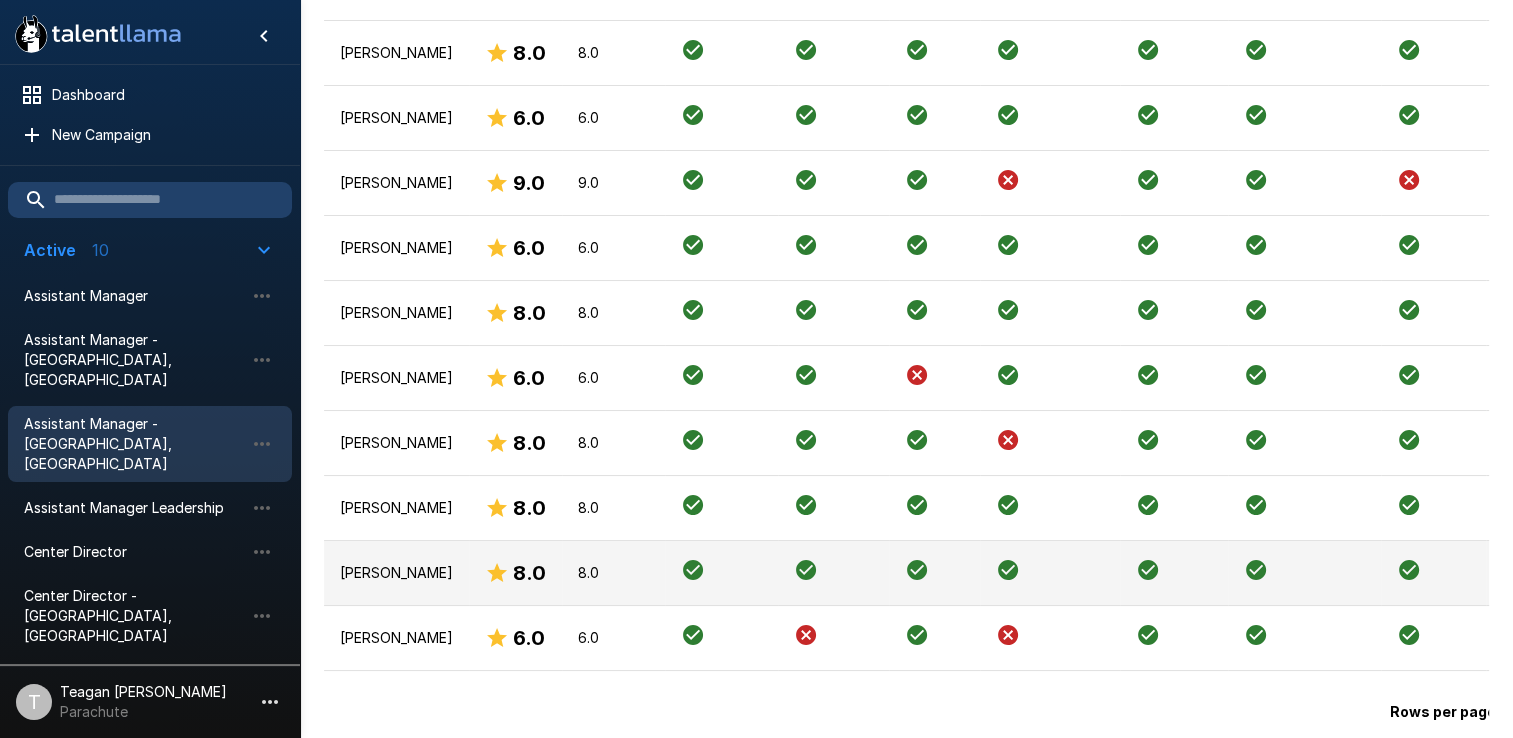 scroll, scrollTop: 2065, scrollLeft: 0, axis: vertical 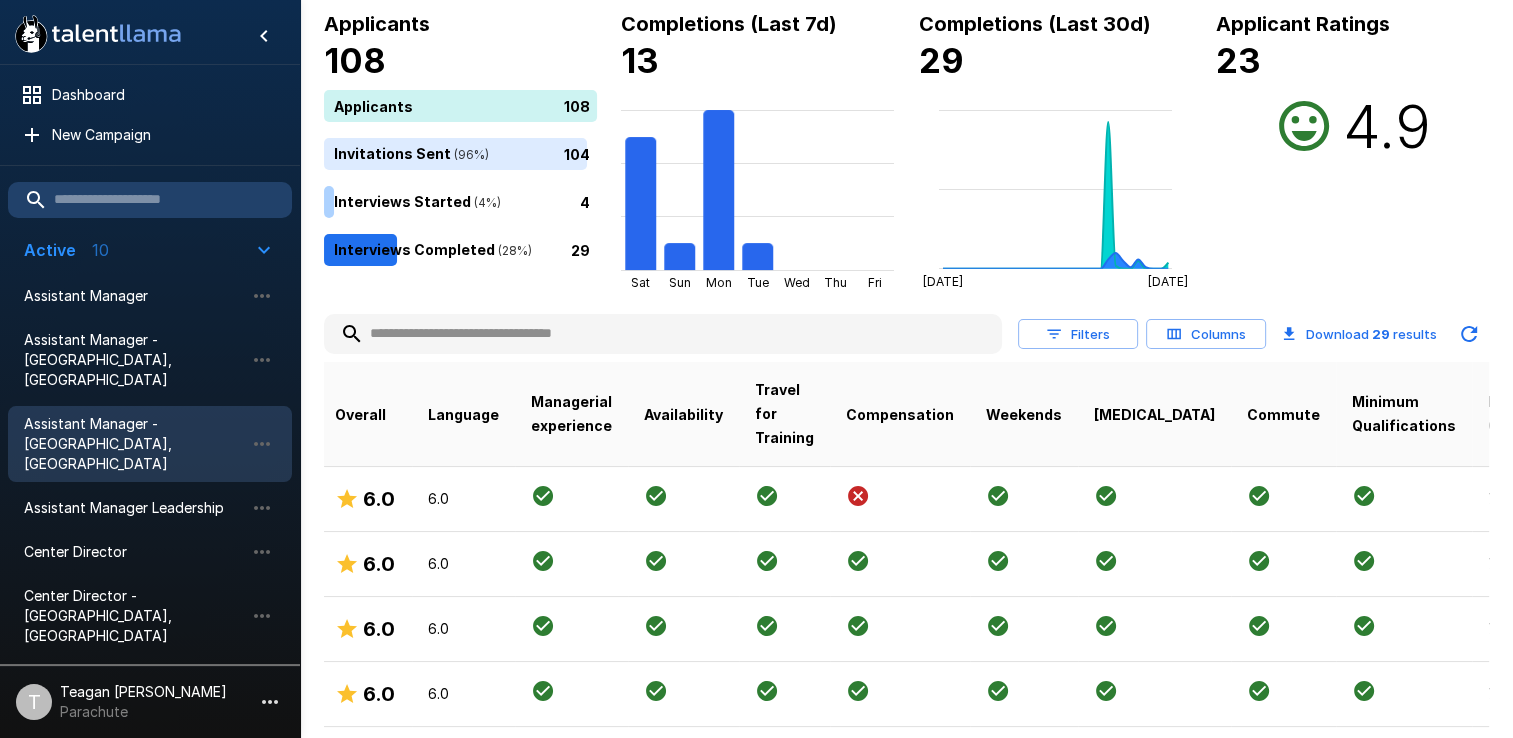 click on "Date Completed" at bounding box center (1541, 414) 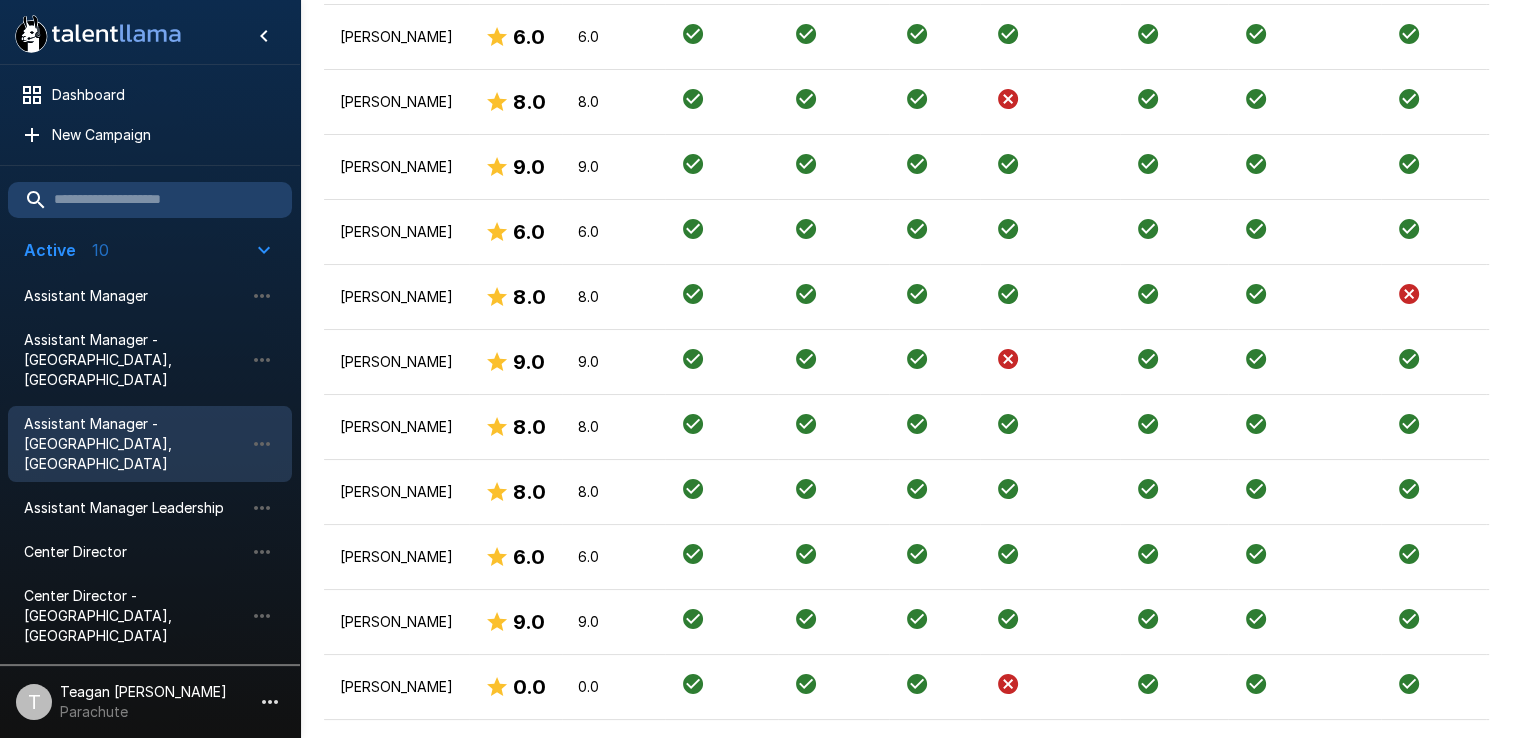scroll, scrollTop: 2065, scrollLeft: 0, axis: vertical 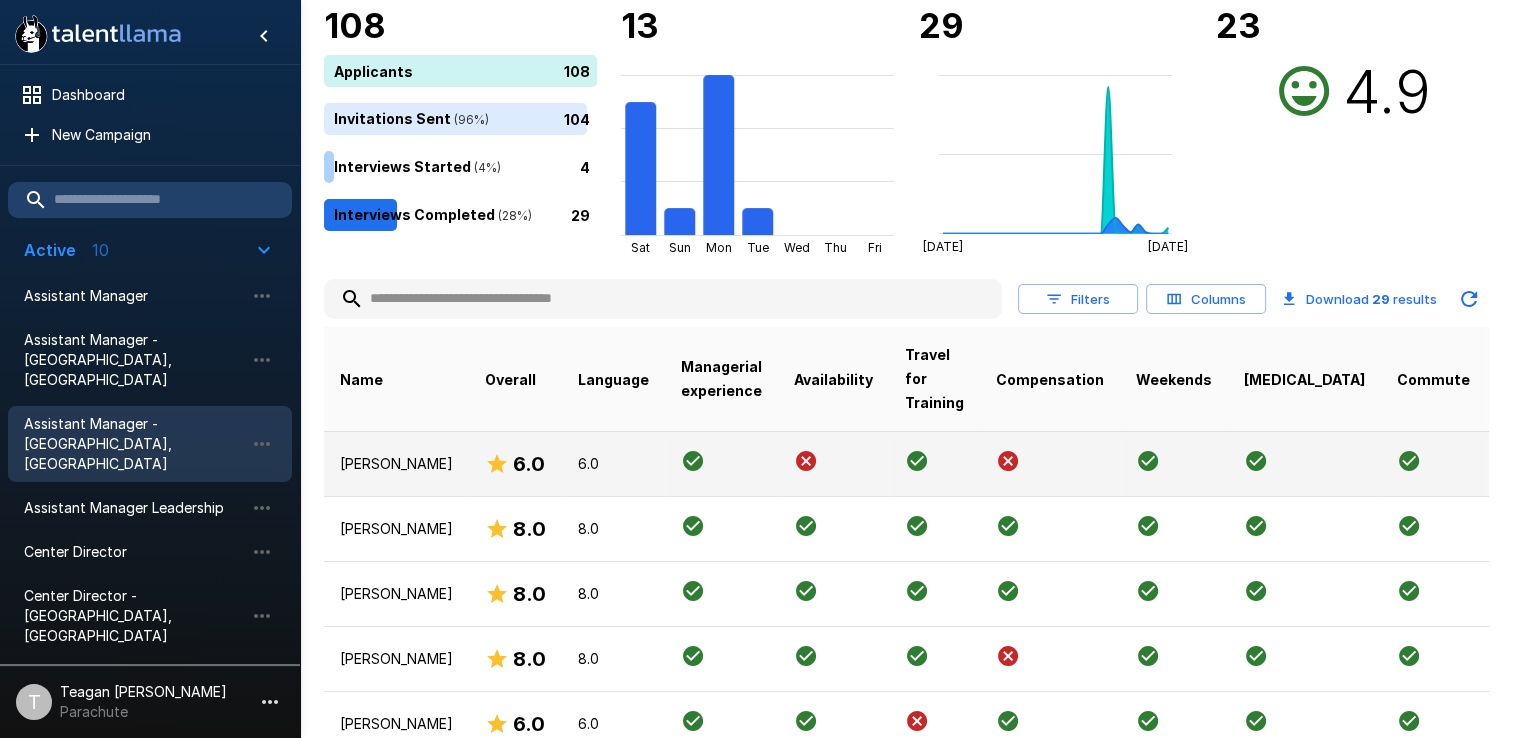 click on "6.0" at bounding box center (613, 464) 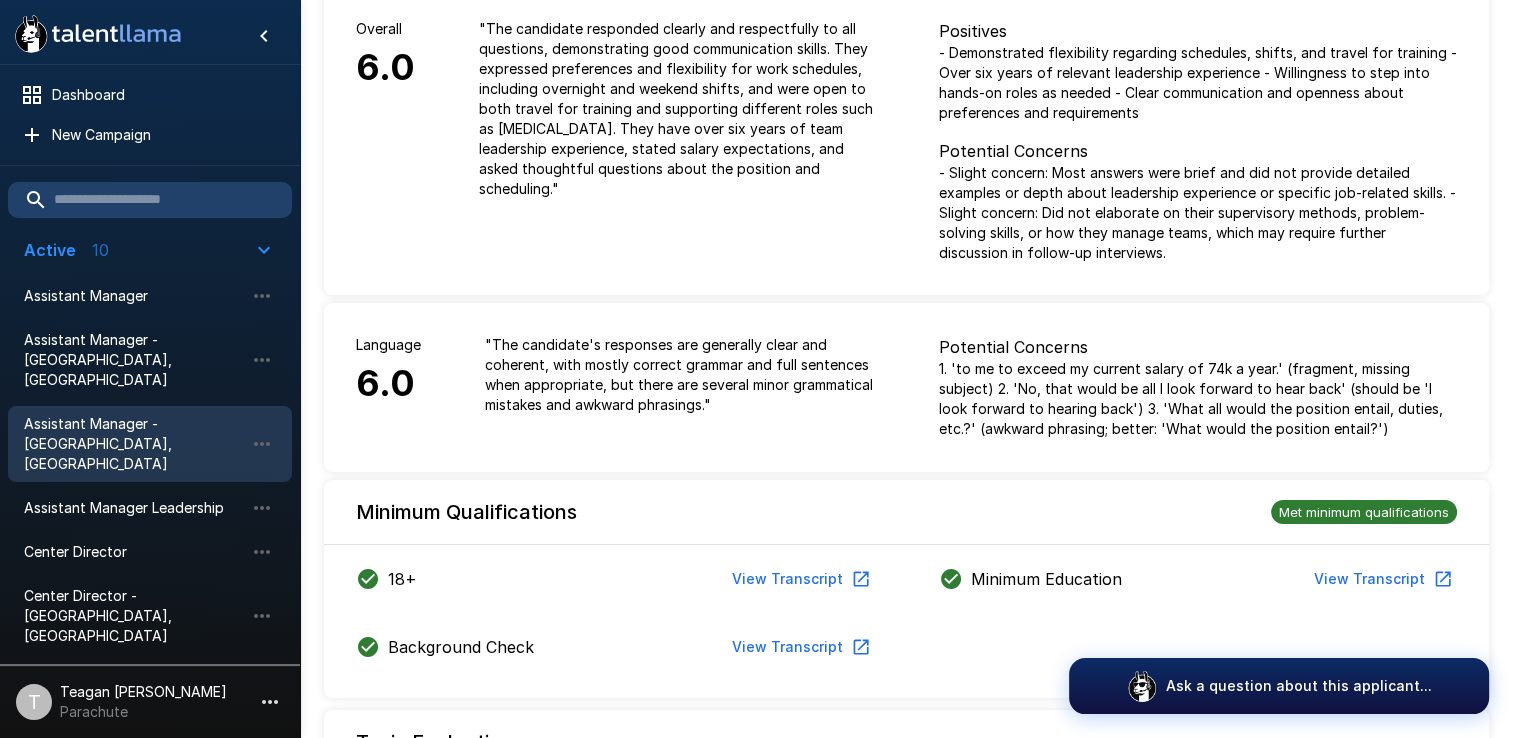 scroll, scrollTop: 0, scrollLeft: 0, axis: both 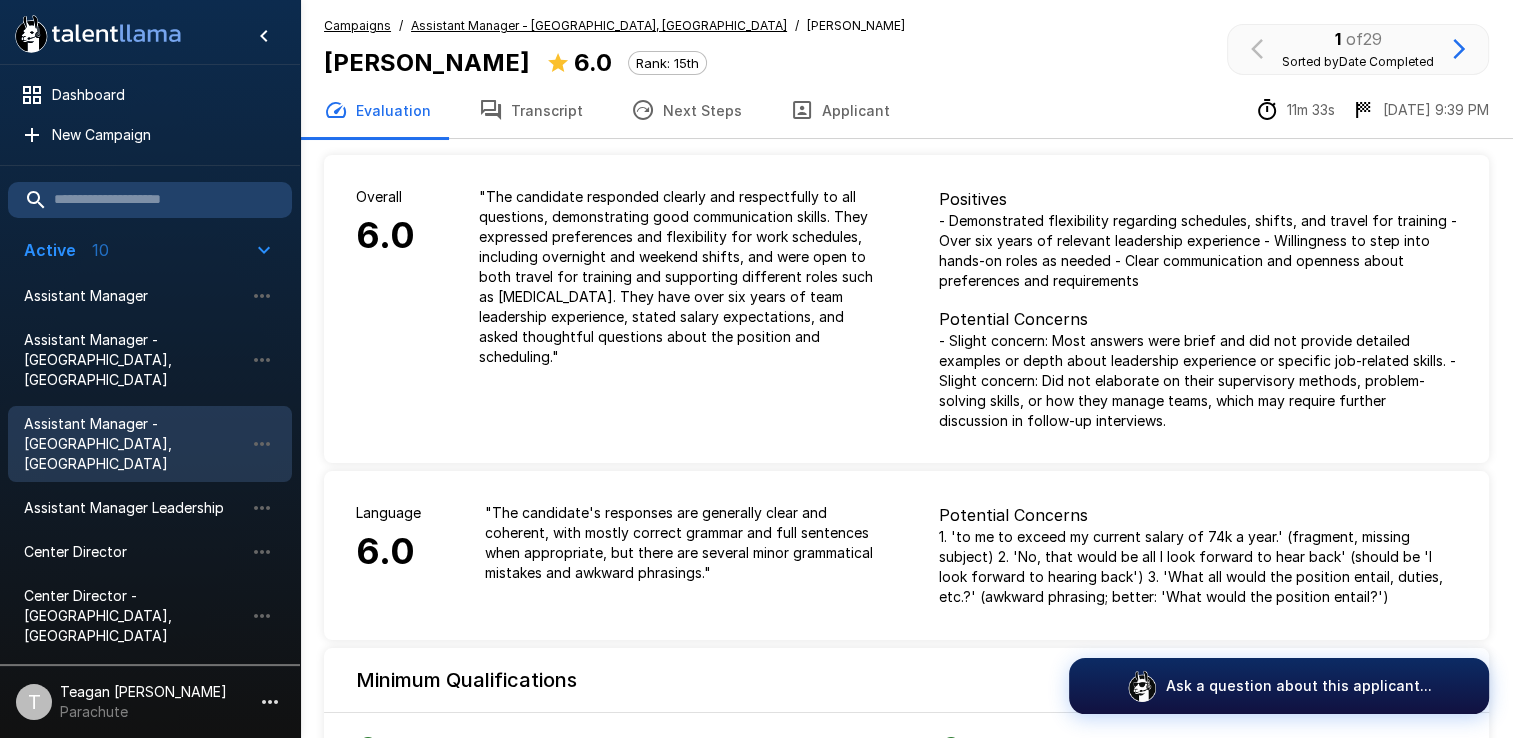 click on "Assistant Manager - [GEOGRAPHIC_DATA], [GEOGRAPHIC_DATA]" at bounding box center (599, 25) 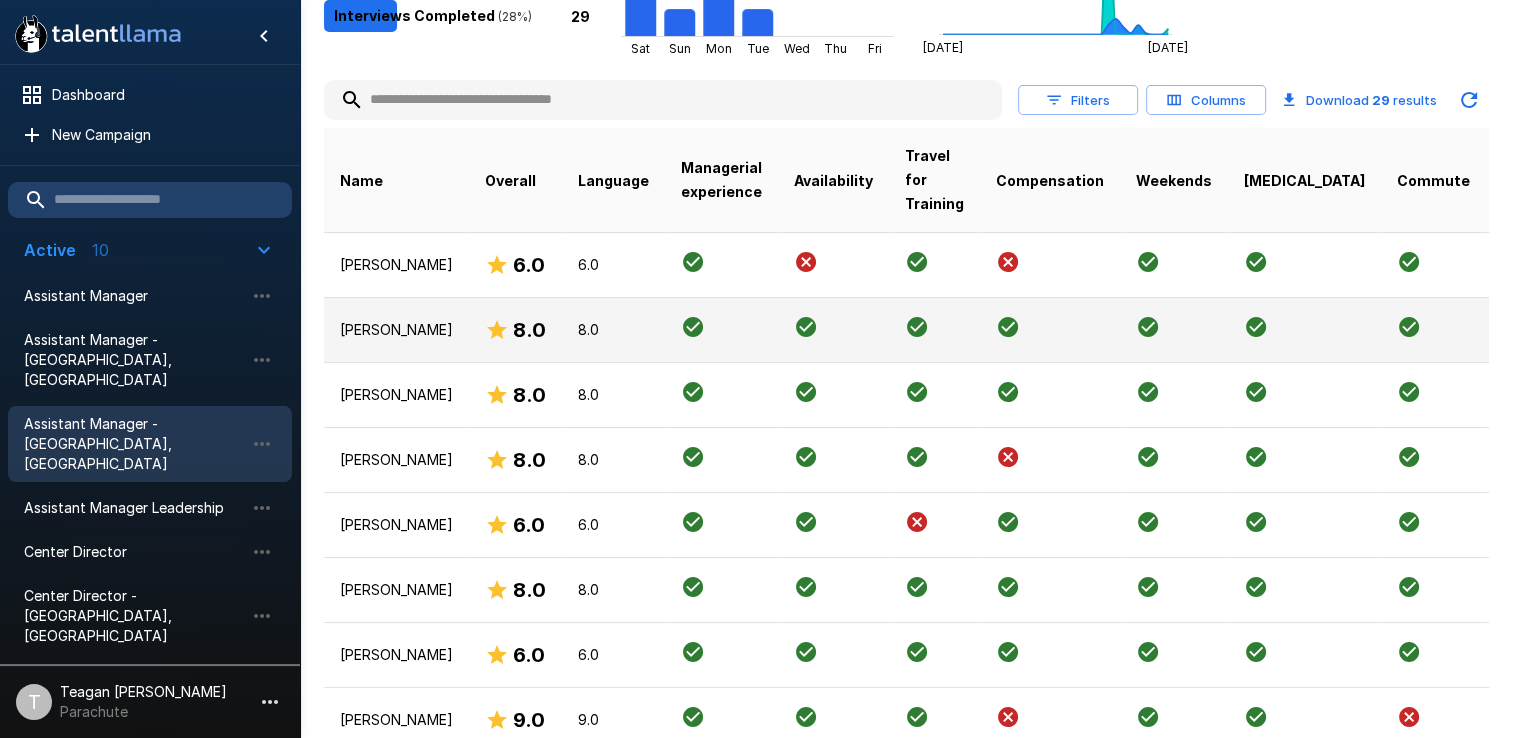 scroll, scrollTop: 400, scrollLeft: 0, axis: vertical 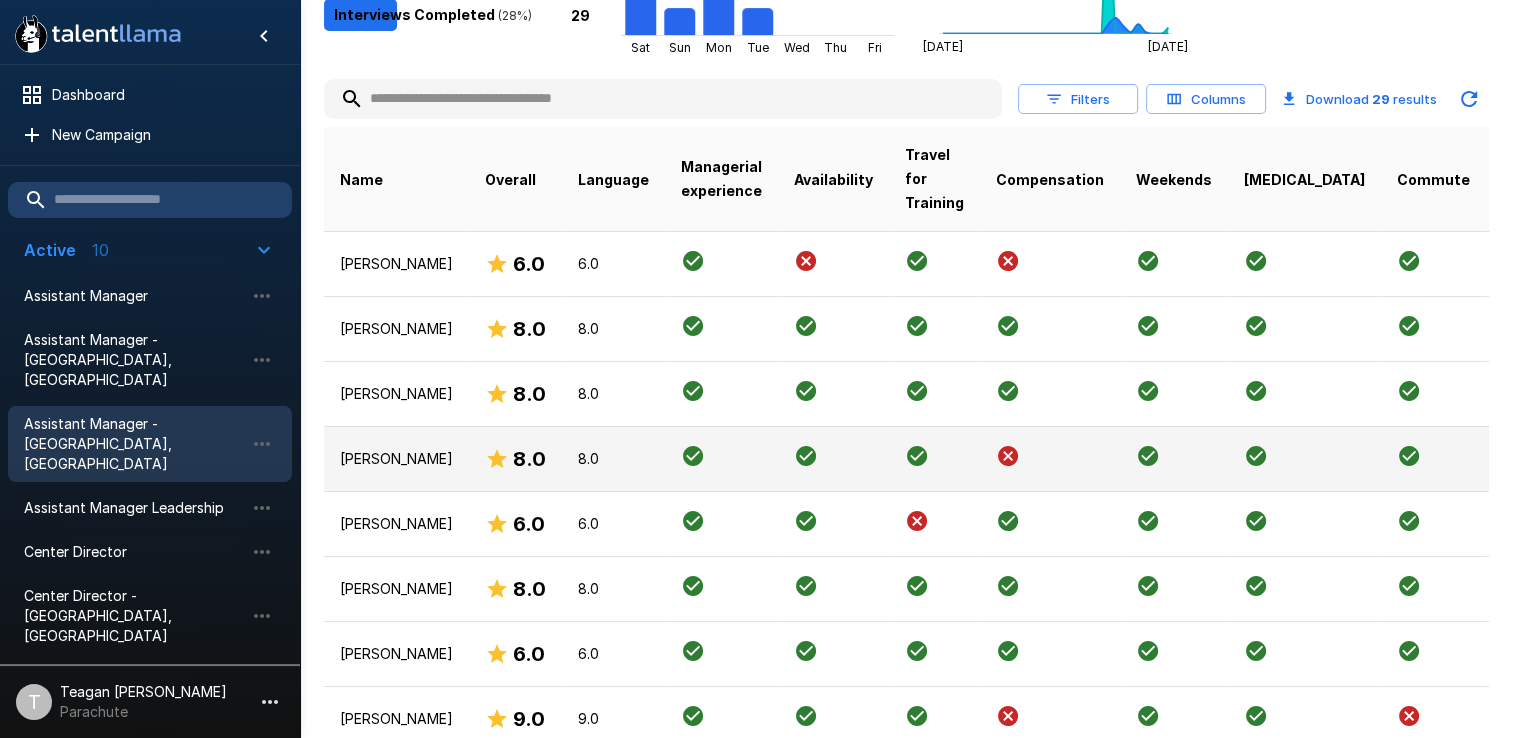 click on "8.0" at bounding box center [515, 458] 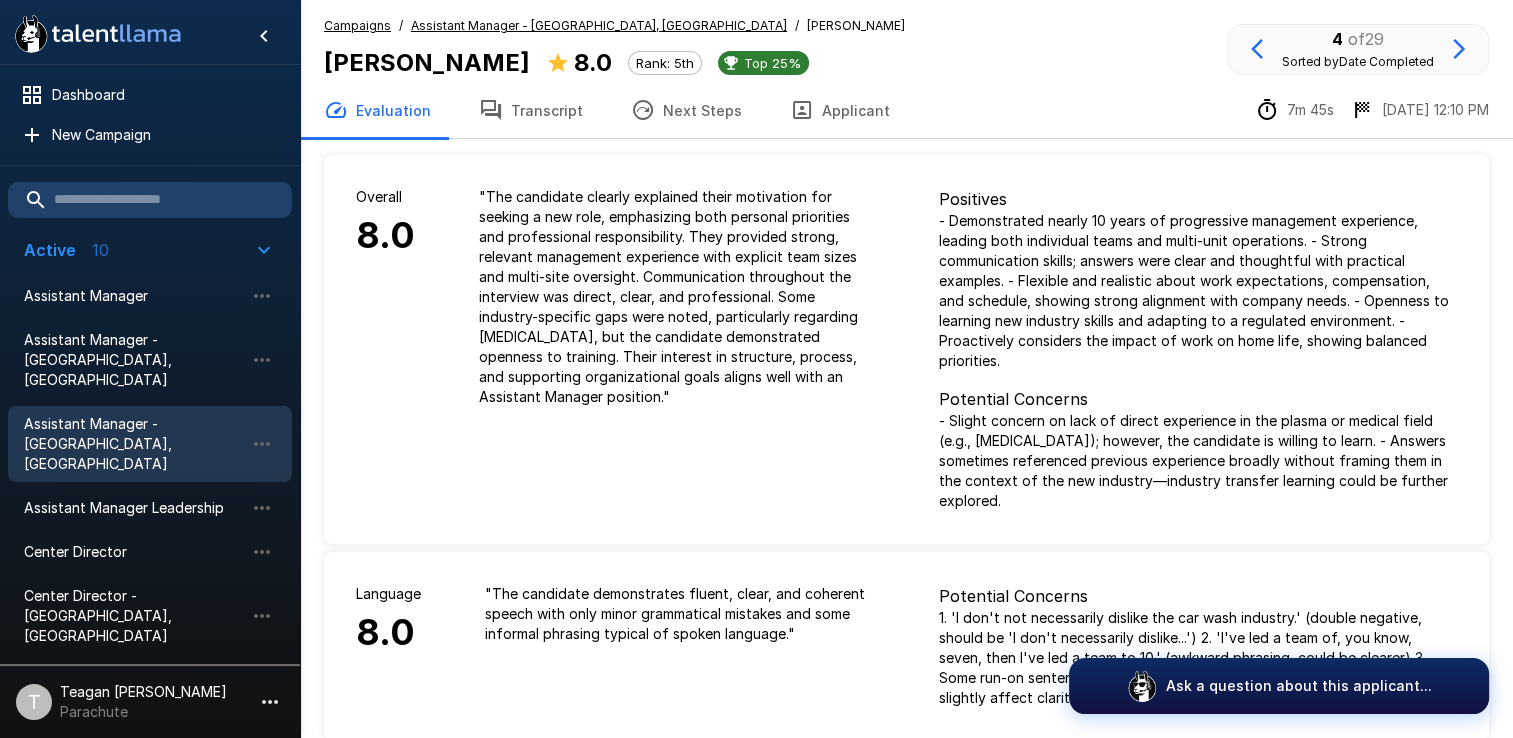 click on "Transcript" at bounding box center (531, 110) 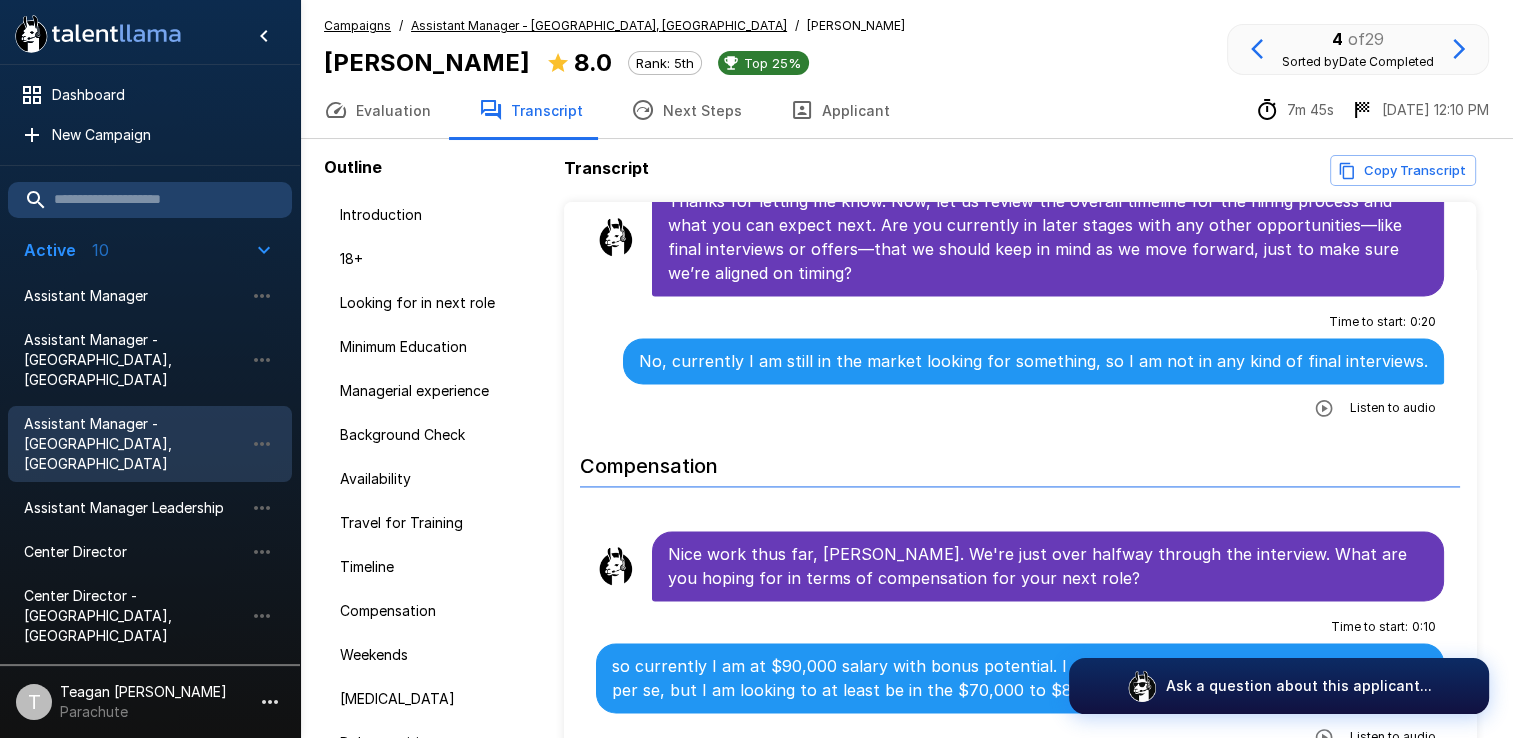 scroll, scrollTop: 3000, scrollLeft: 0, axis: vertical 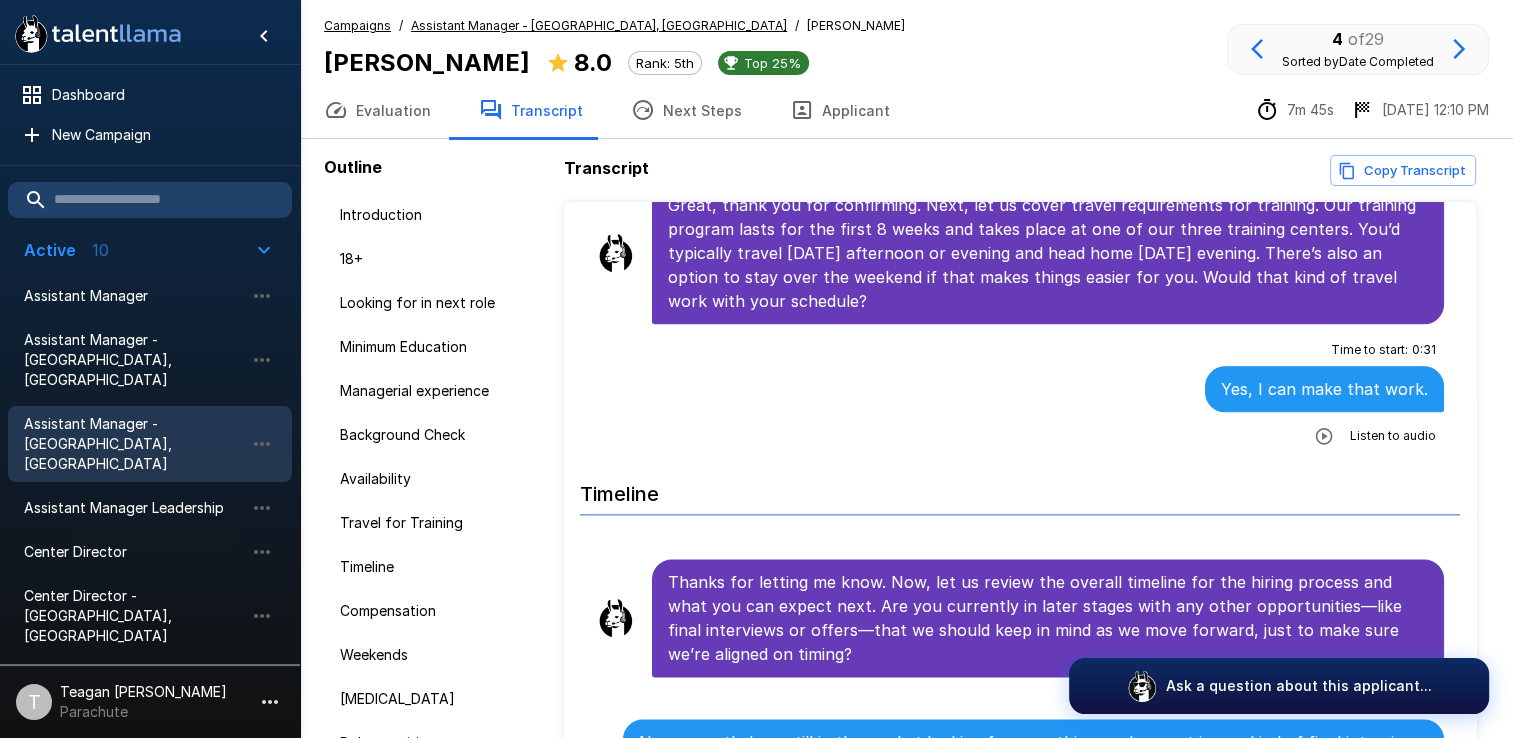 click on "Assistant Manager - [GEOGRAPHIC_DATA], [GEOGRAPHIC_DATA]" at bounding box center (599, 26) 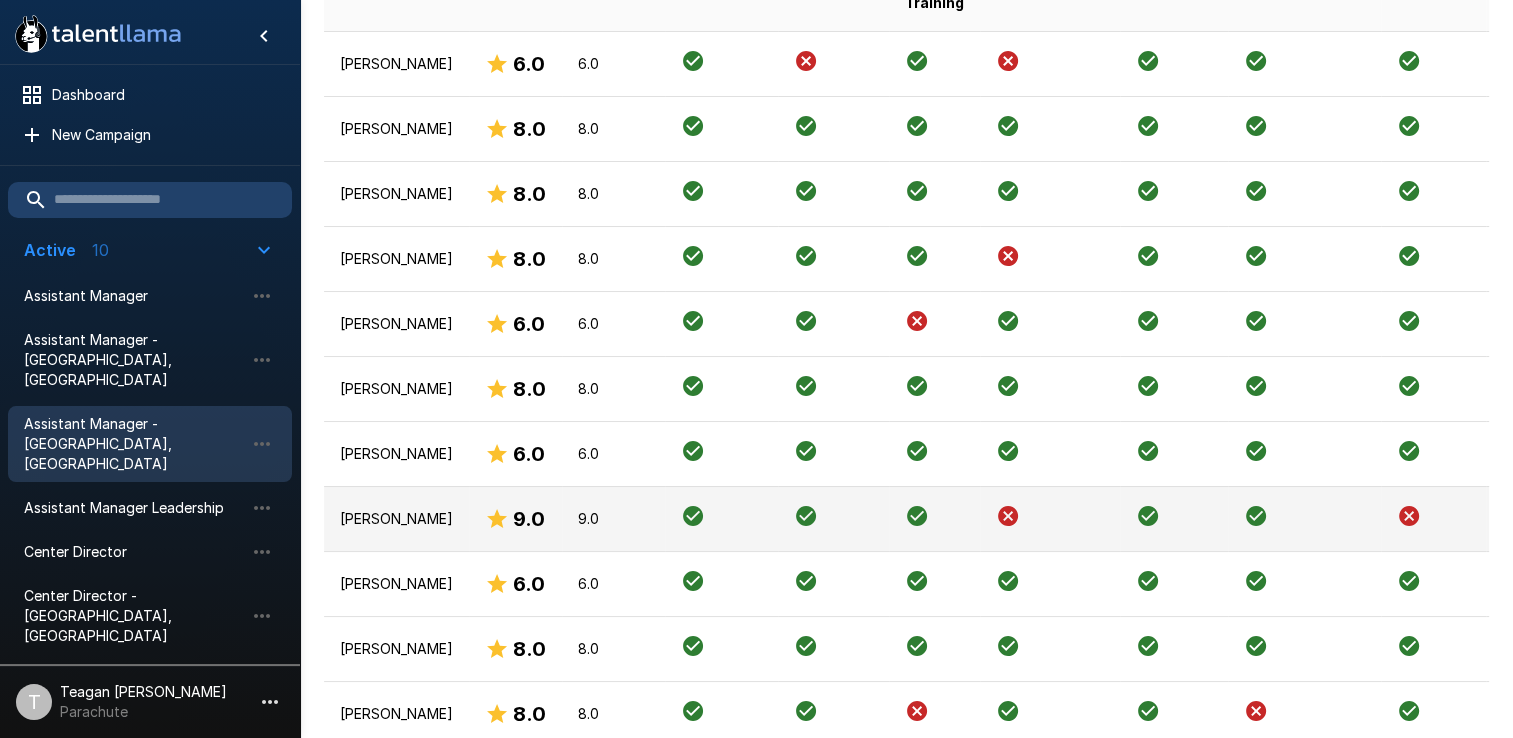scroll, scrollTop: 500, scrollLeft: 0, axis: vertical 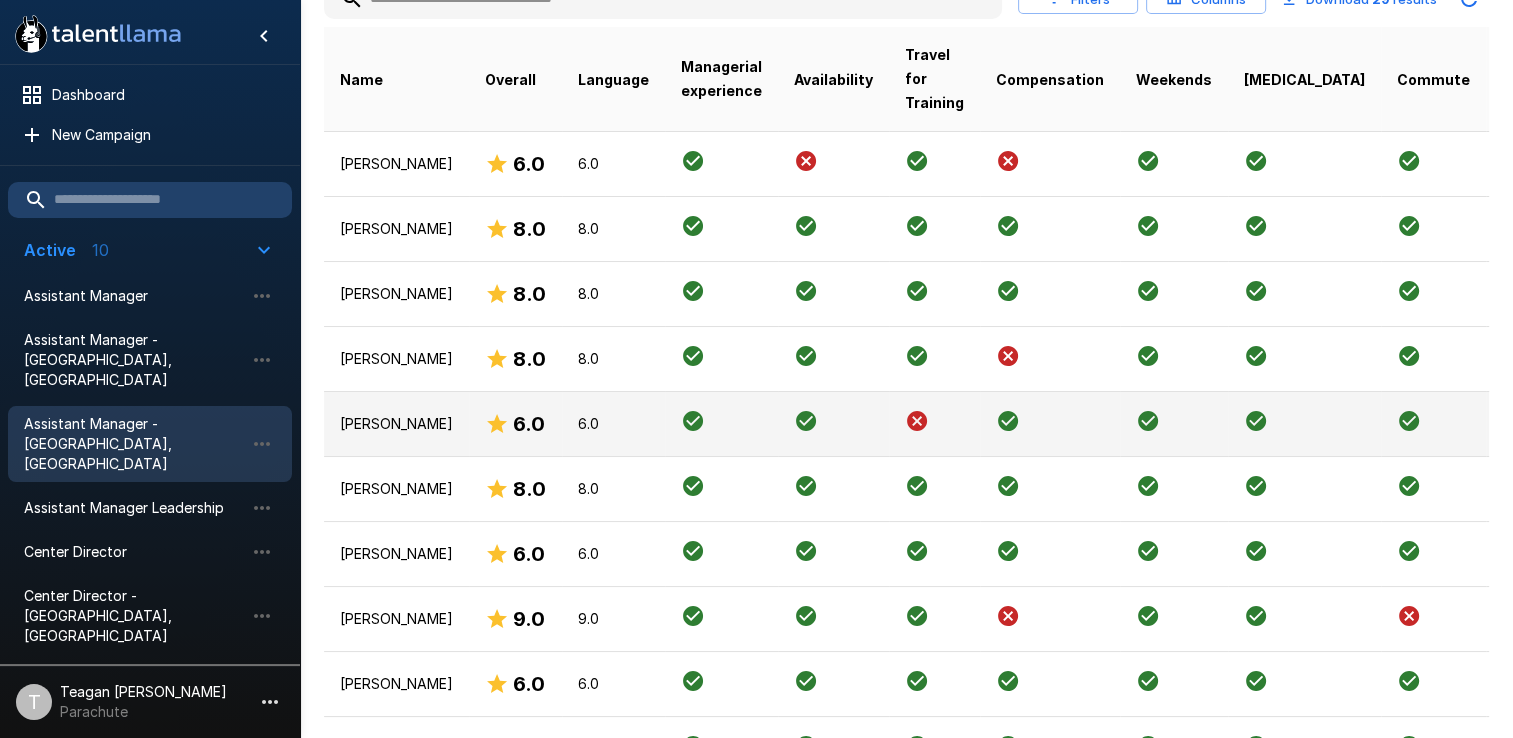 click on "[PERSON_NAME]" at bounding box center (396, 424) 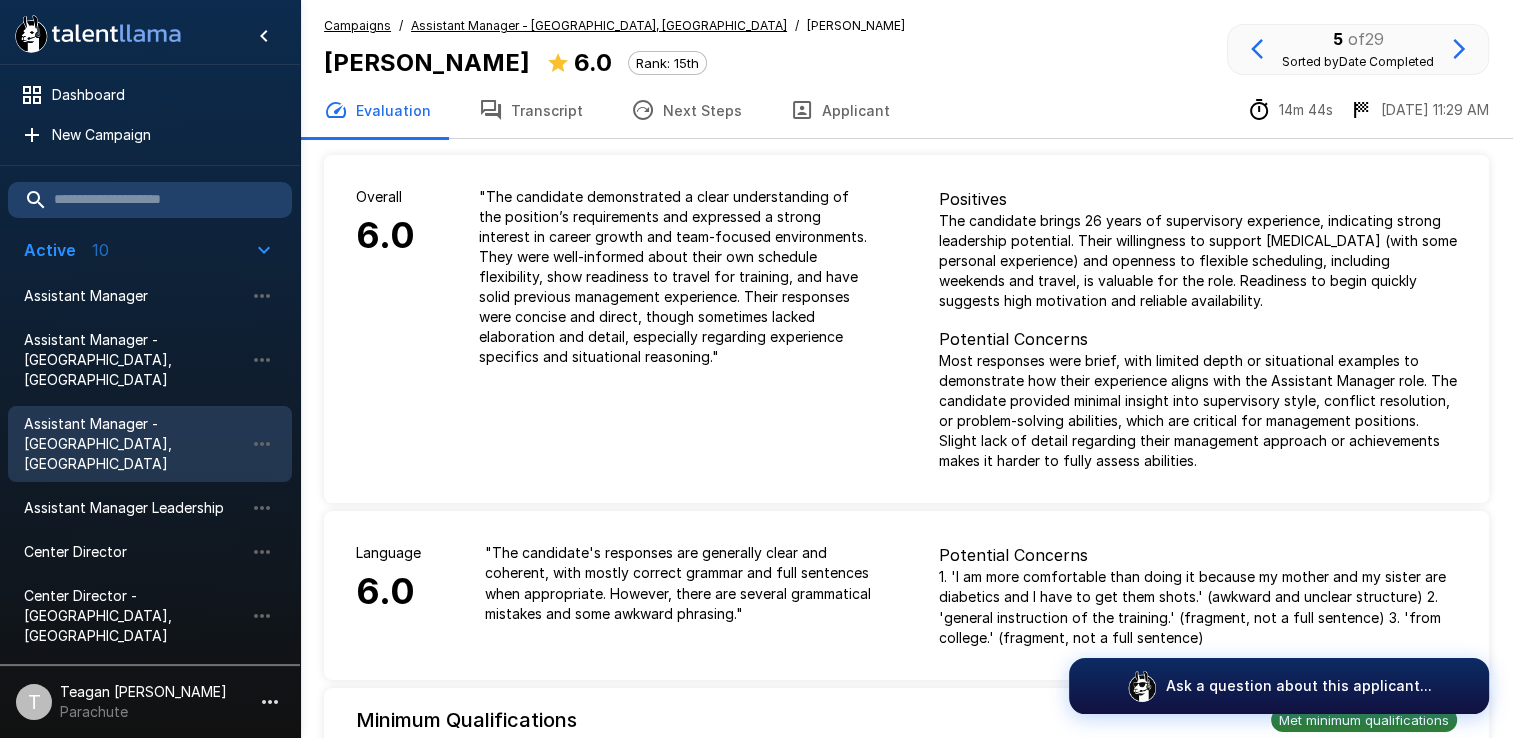 click on "Transcript" at bounding box center [531, 110] 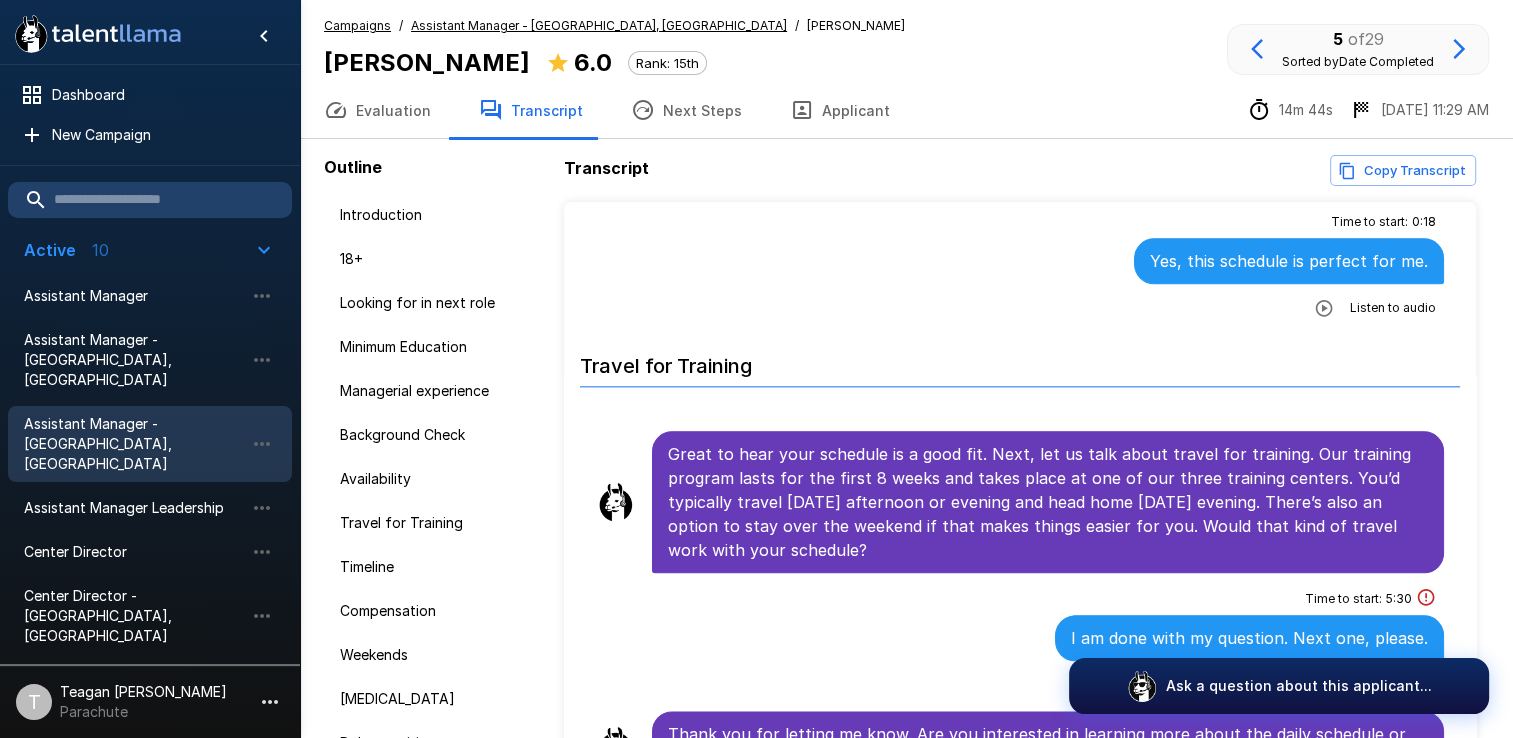 scroll, scrollTop: 2400, scrollLeft: 0, axis: vertical 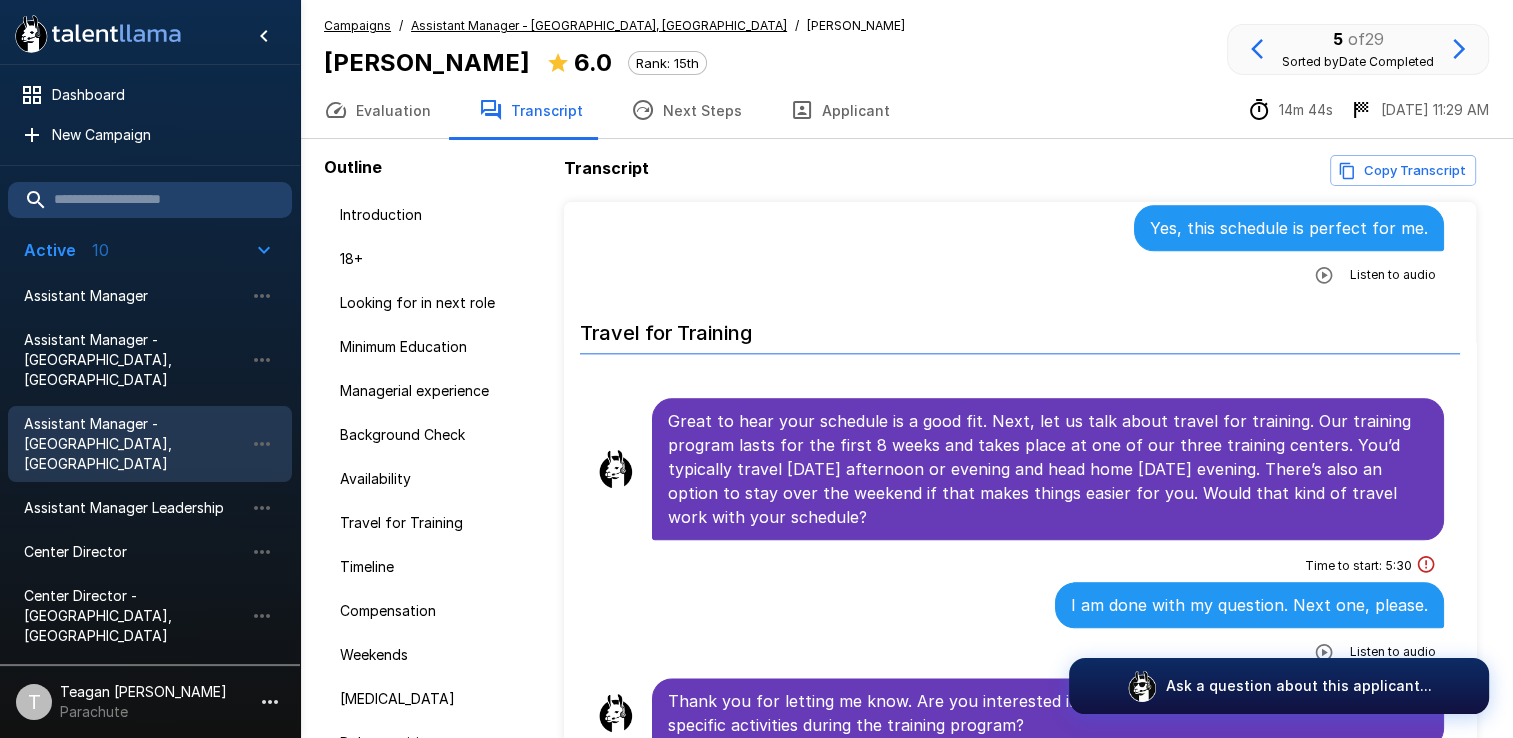 click 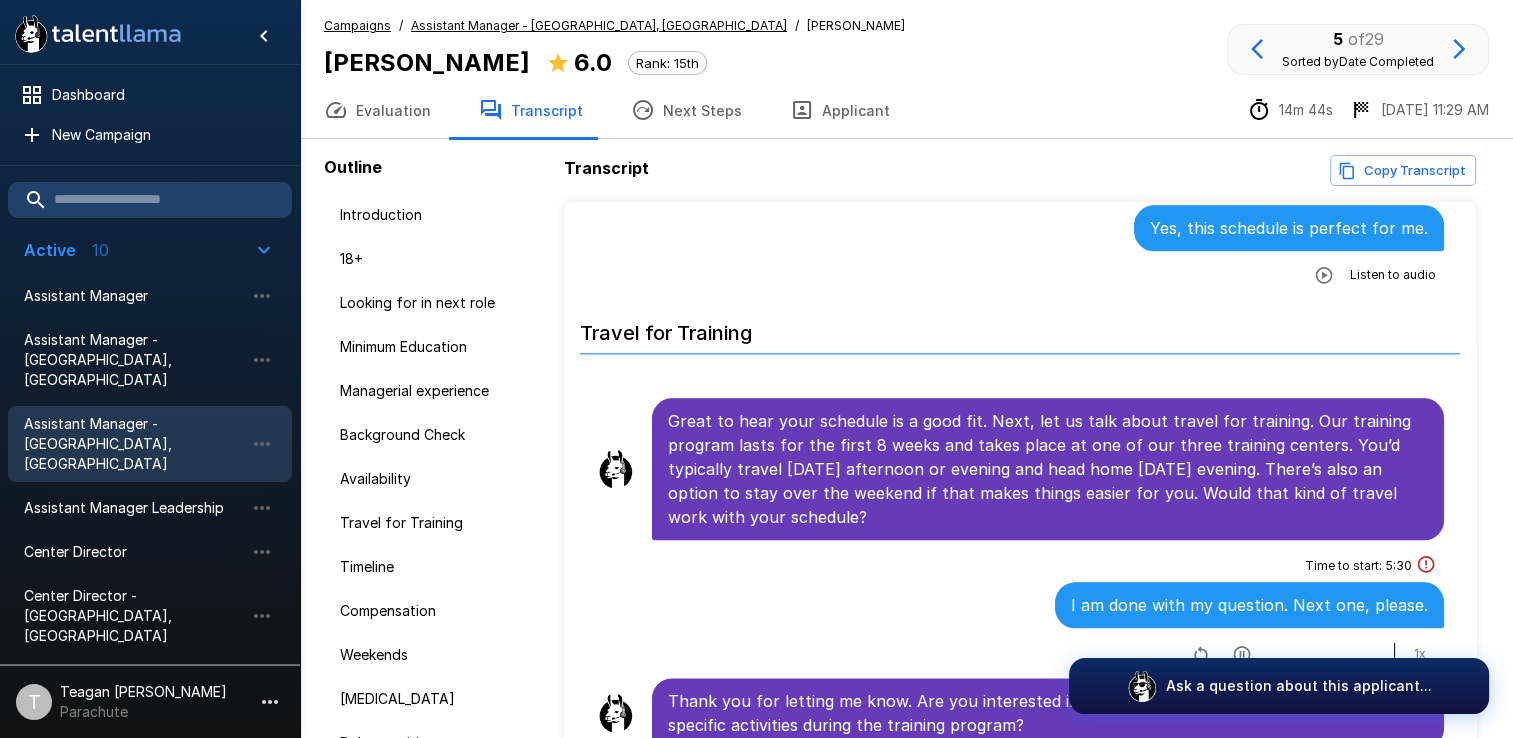 click 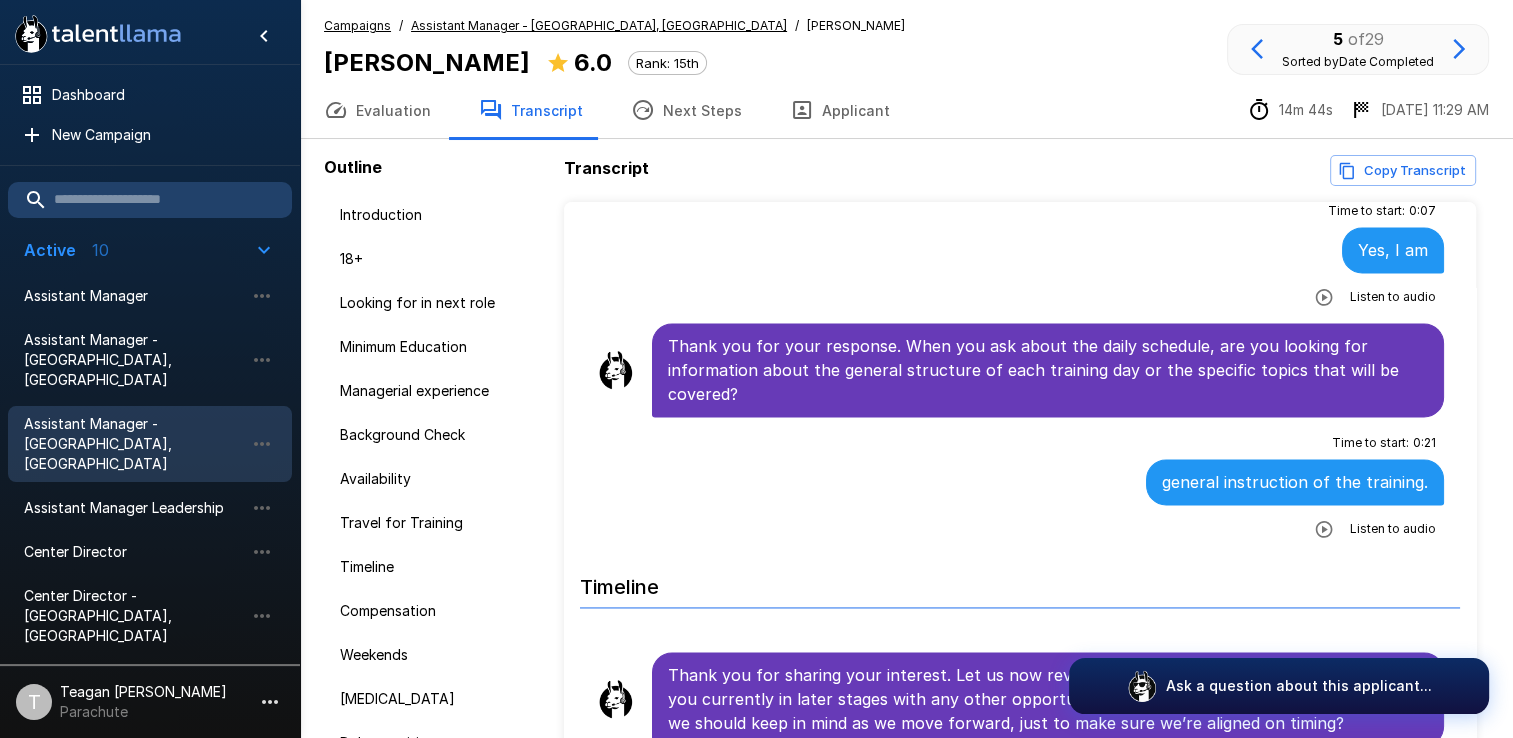 scroll, scrollTop: 3000, scrollLeft: 0, axis: vertical 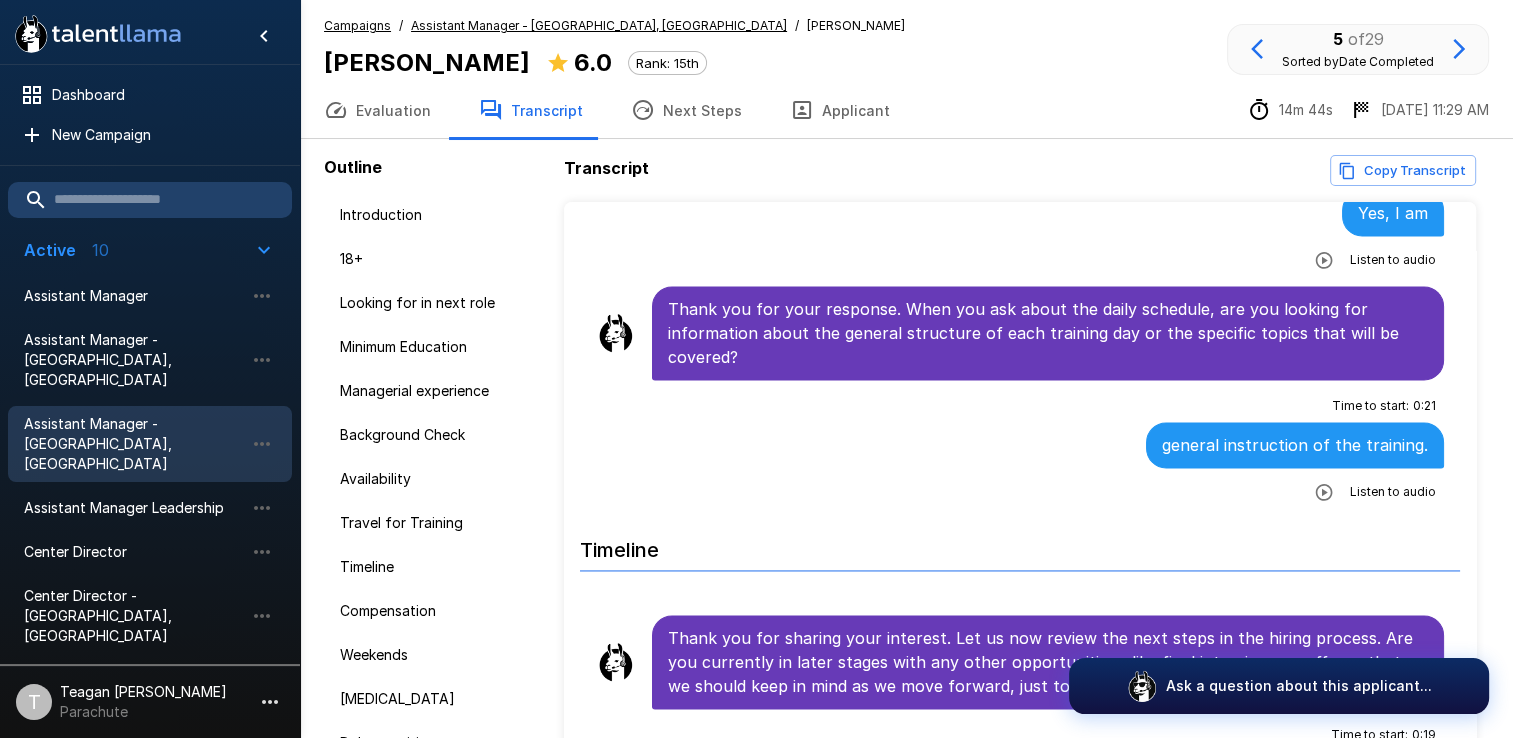 click on "Assistant Manager - [GEOGRAPHIC_DATA], [GEOGRAPHIC_DATA]" at bounding box center (599, 25) 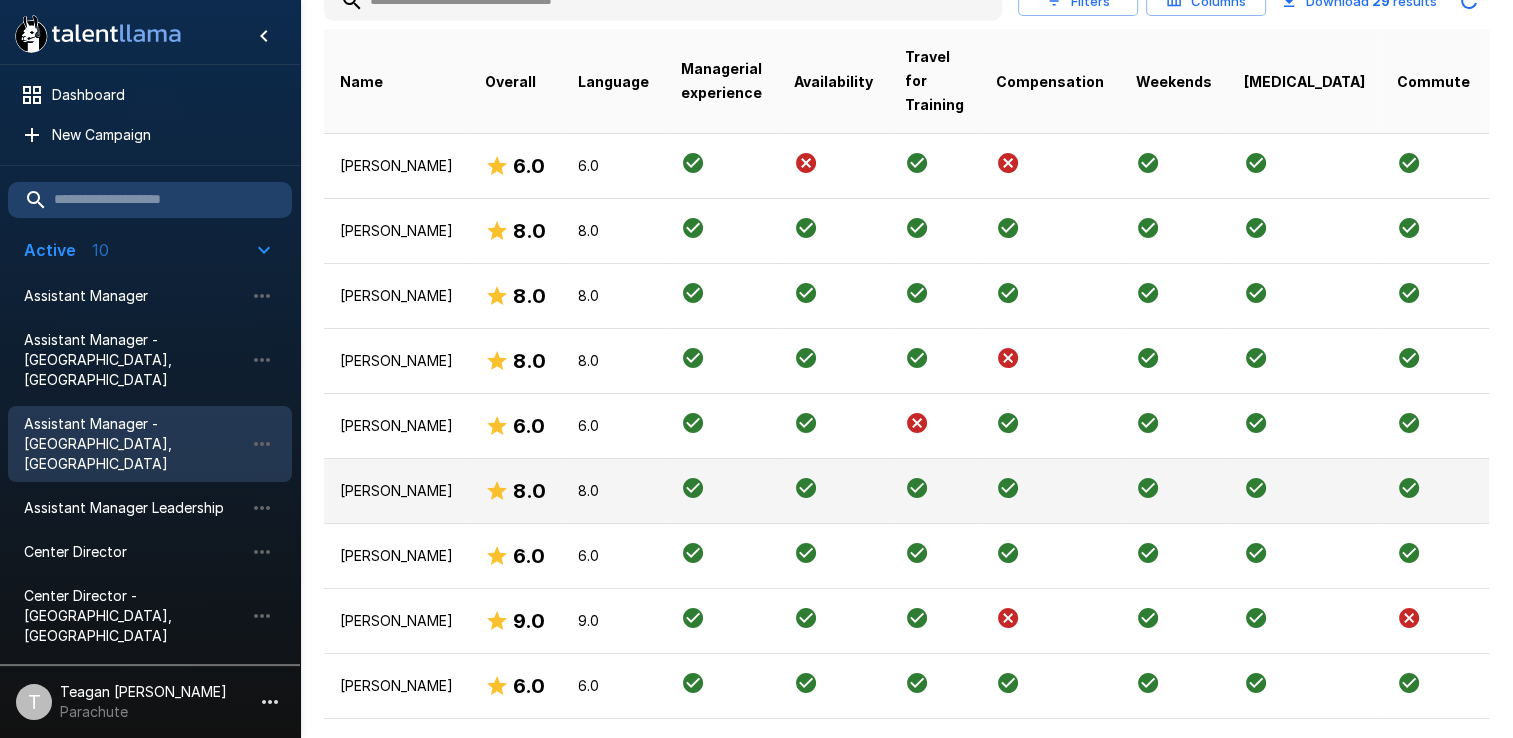 scroll, scrollTop: 600, scrollLeft: 0, axis: vertical 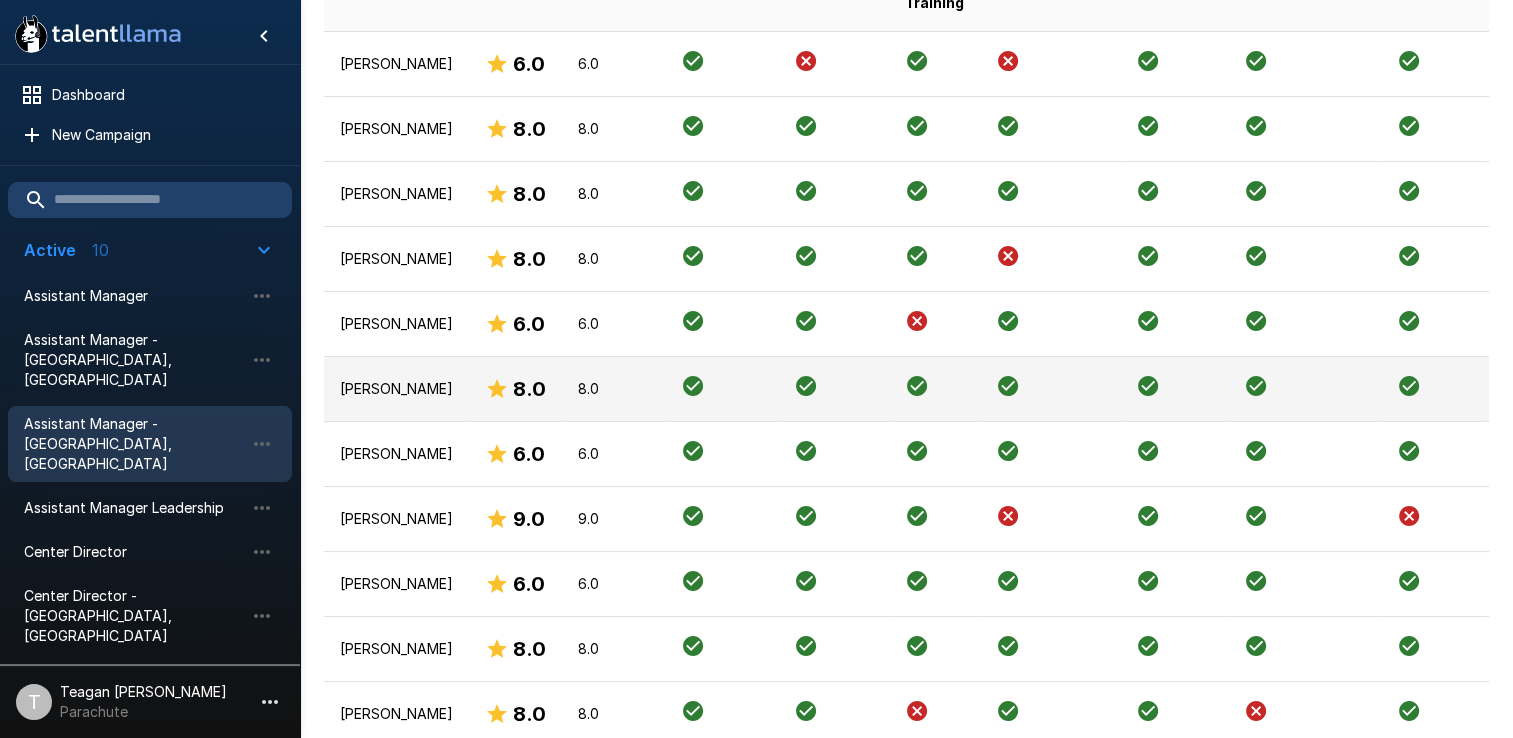 click on "[PERSON_NAME]" at bounding box center (396, 388) 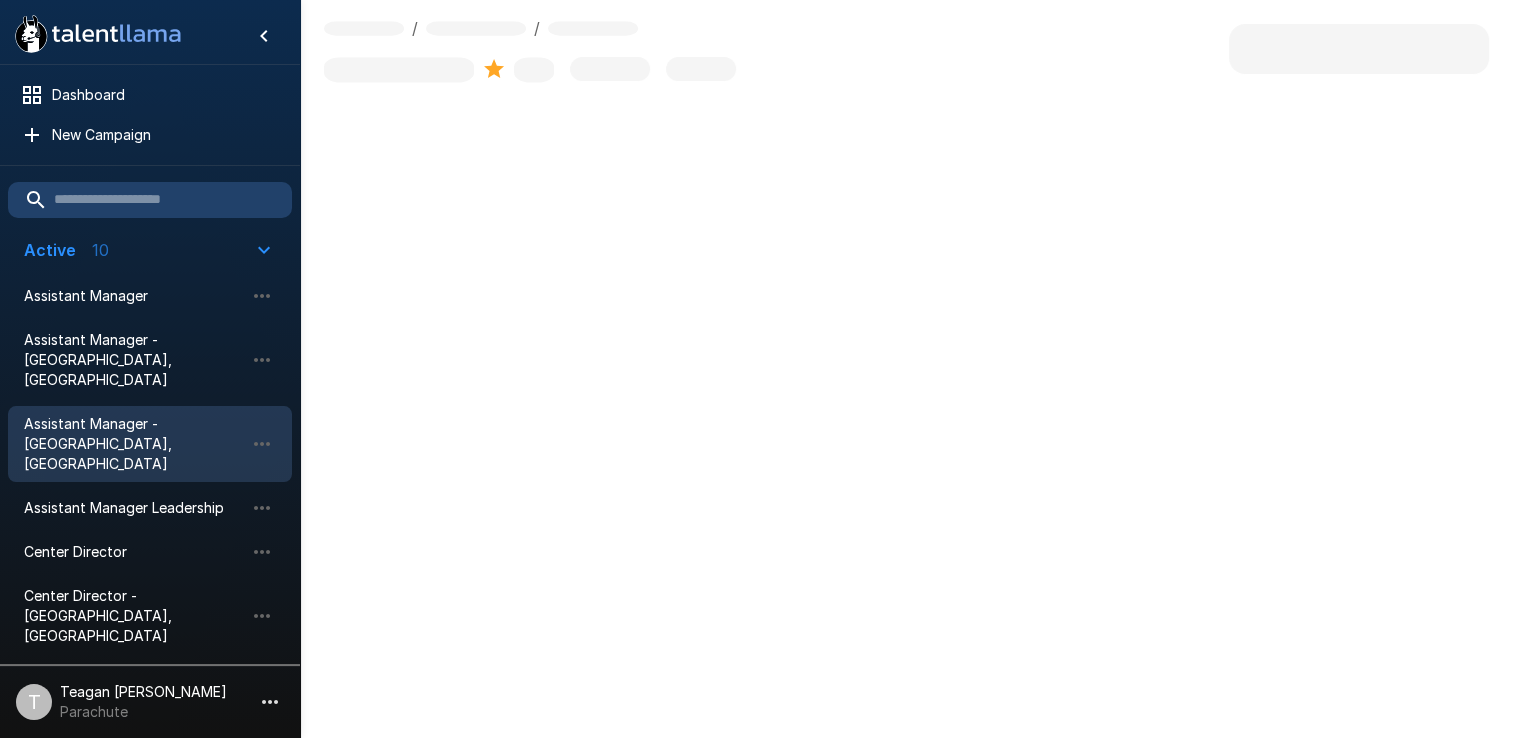scroll, scrollTop: 0, scrollLeft: 0, axis: both 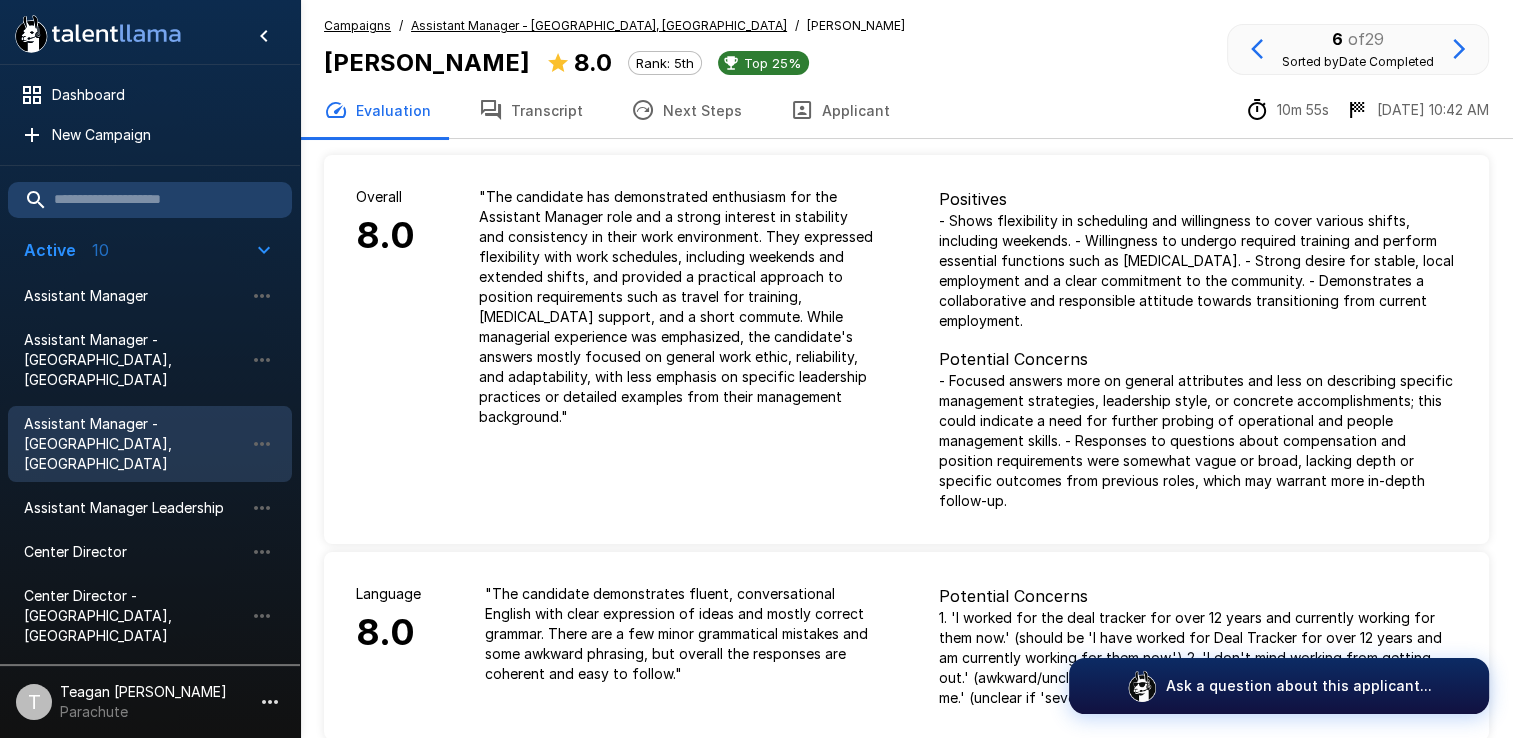 click on "Transcript" at bounding box center [531, 110] 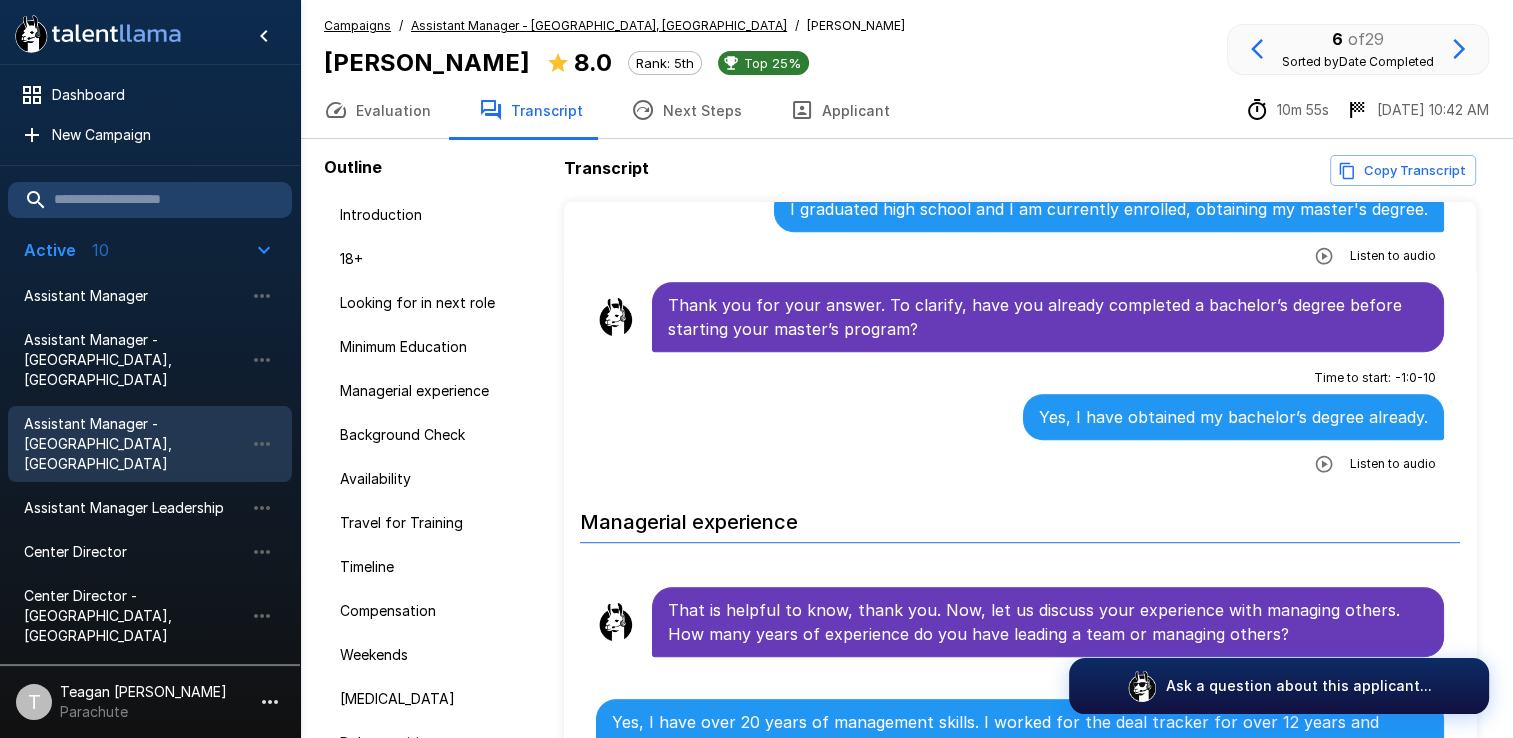 scroll, scrollTop: 1500, scrollLeft: 0, axis: vertical 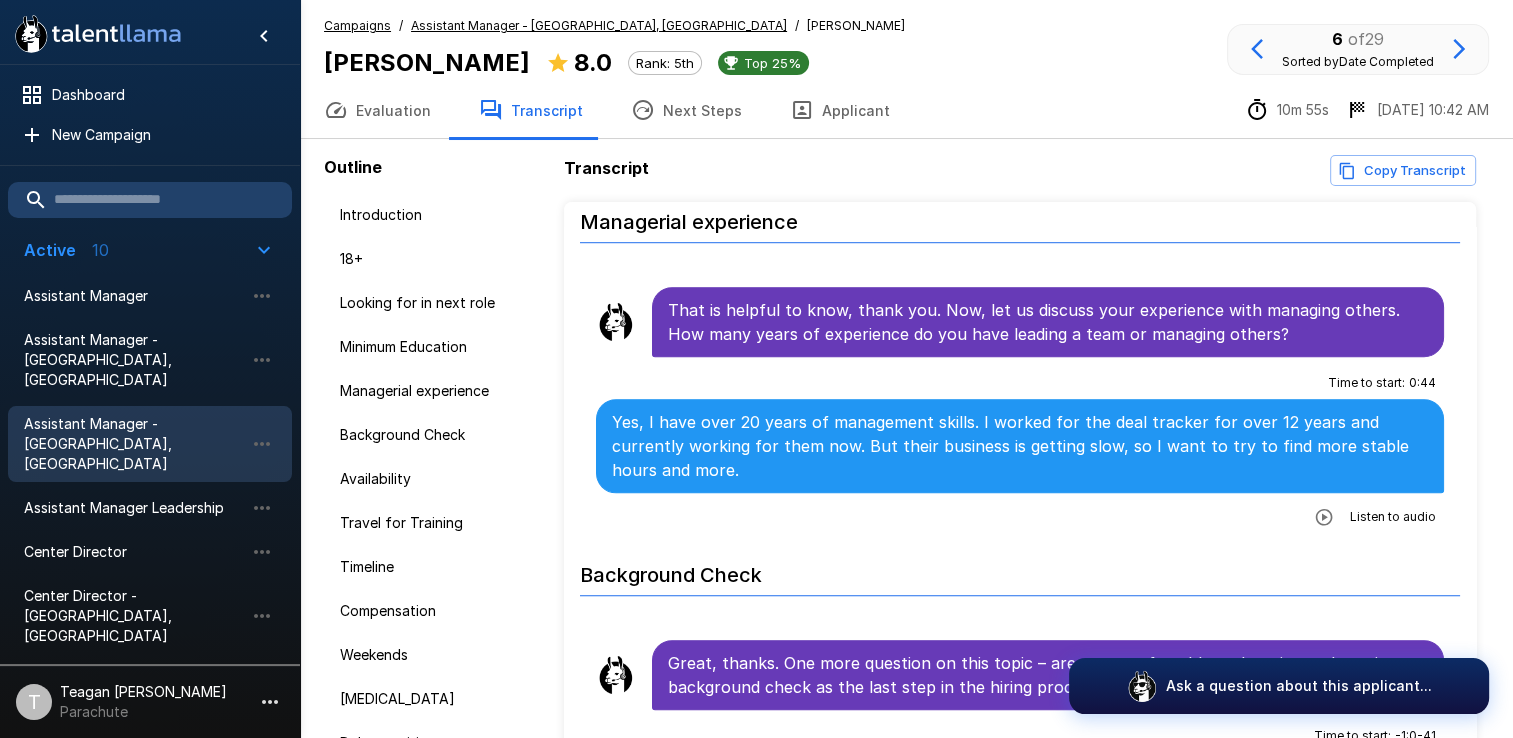 click on "Assistant Manager - [GEOGRAPHIC_DATA], [GEOGRAPHIC_DATA]" at bounding box center [599, 25] 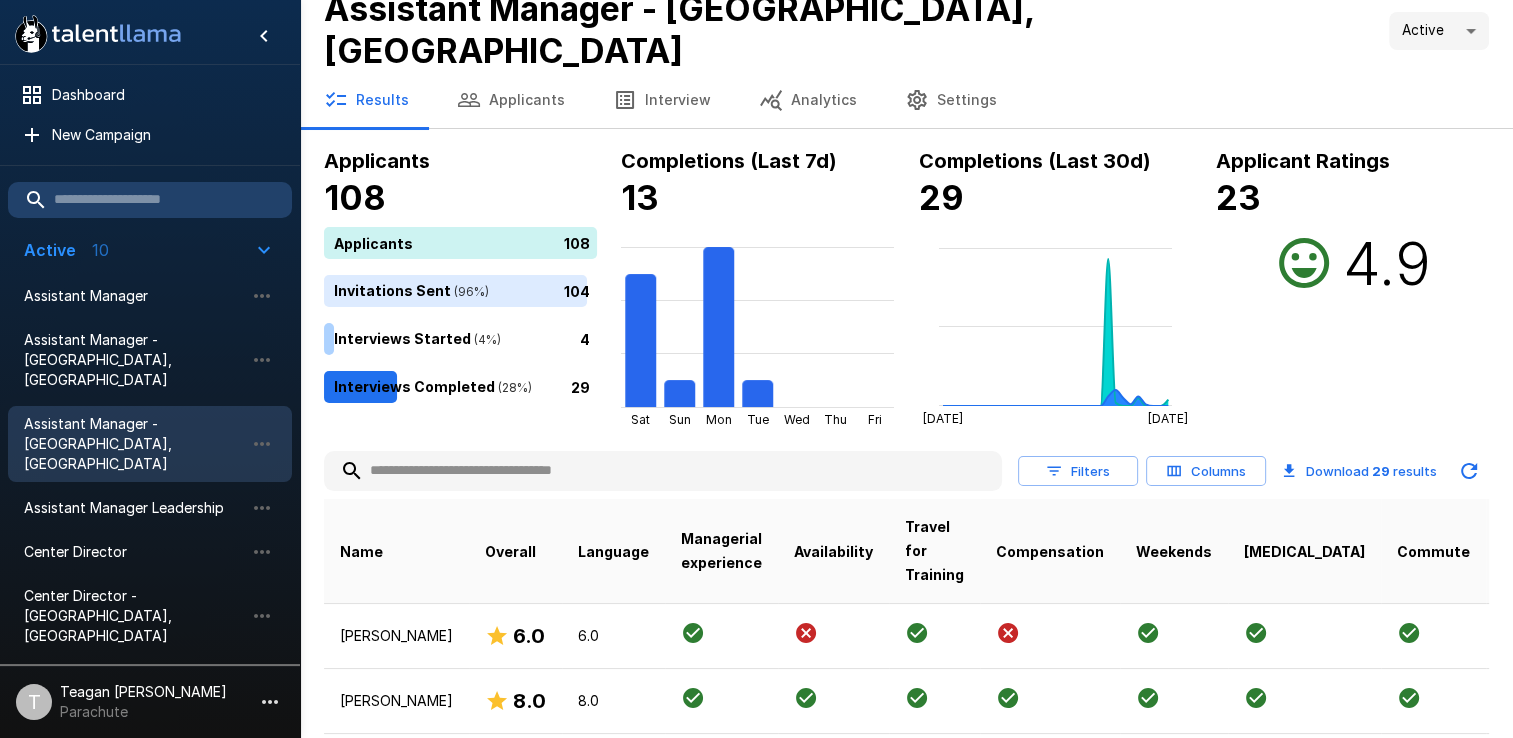 scroll, scrollTop: 0, scrollLeft: 0, axis: both 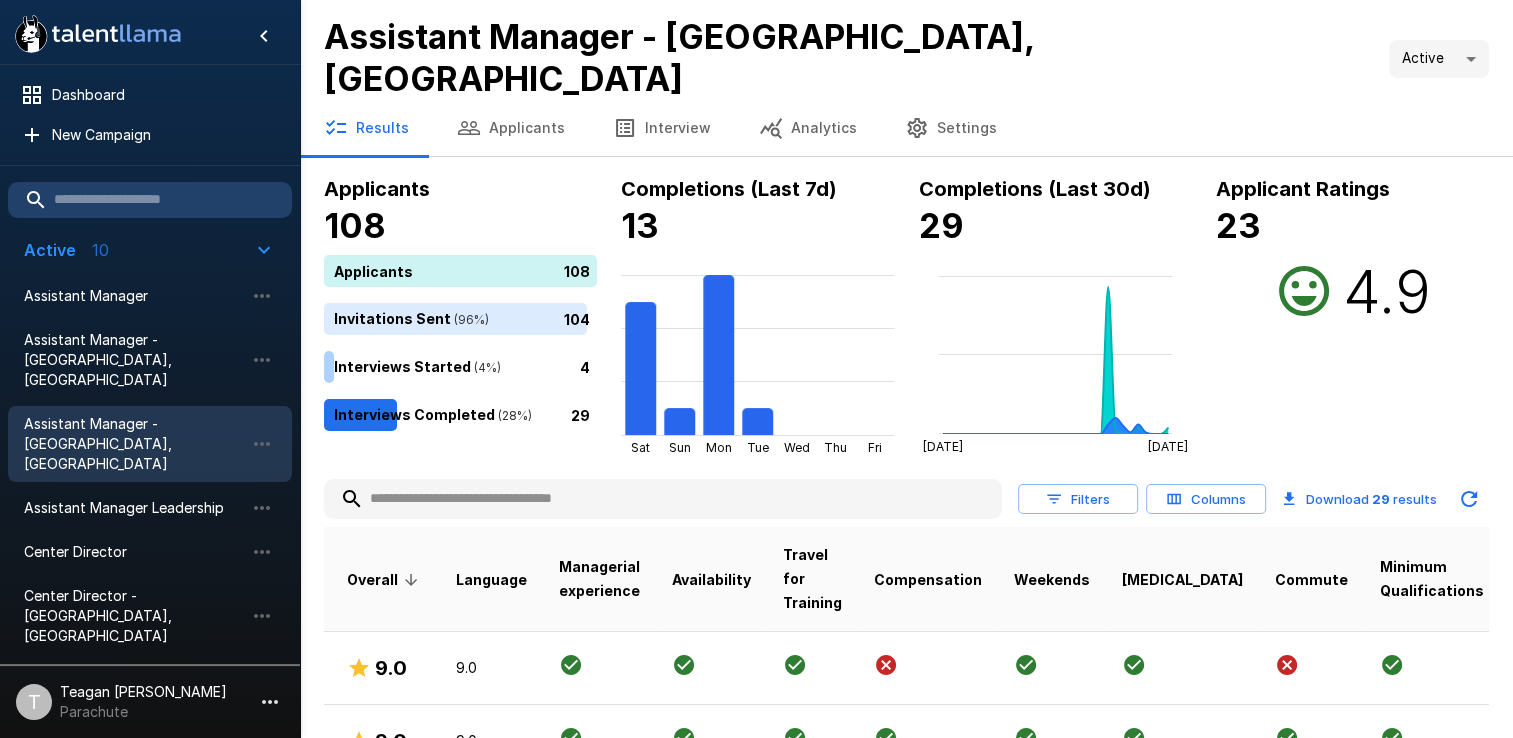 click on "Date Completed" at bounding box center [1556, 579] 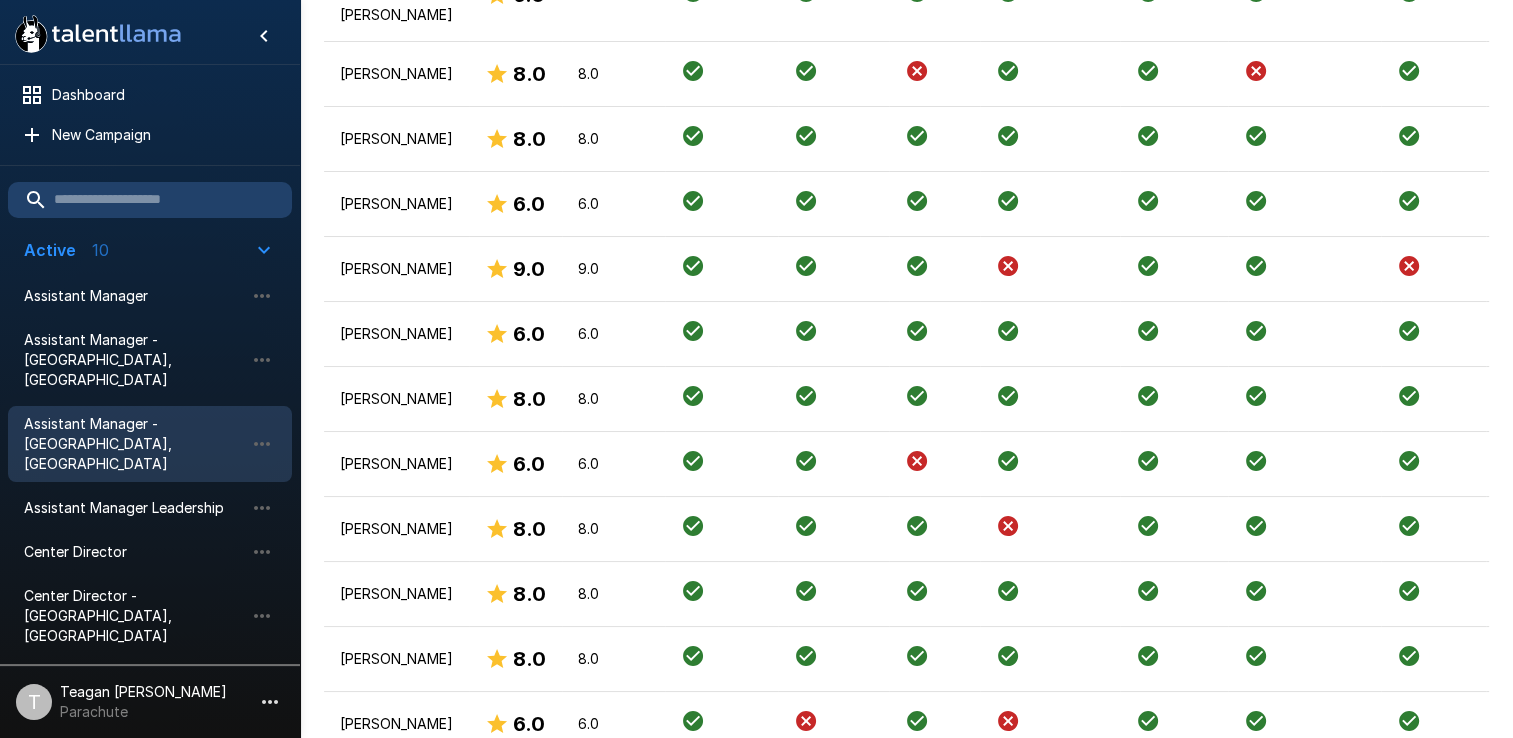 scroll, scrollTop: 2065, scrollLeft: 0, axis: vertical 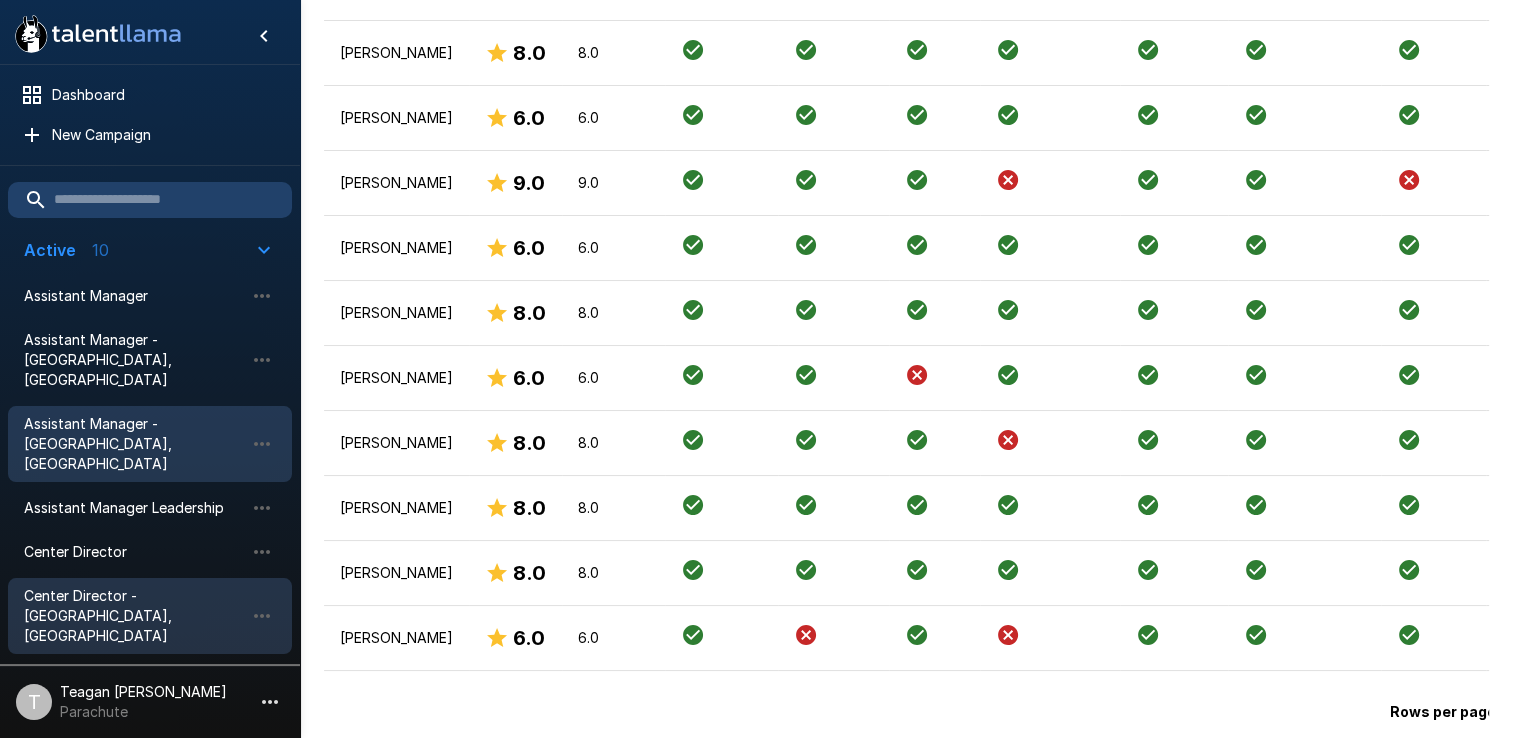 click on "Center Director - [GEOGRAPHIC_DATA], [GEOGRAPHIC_DATA]" at bounding box center [134, 616] 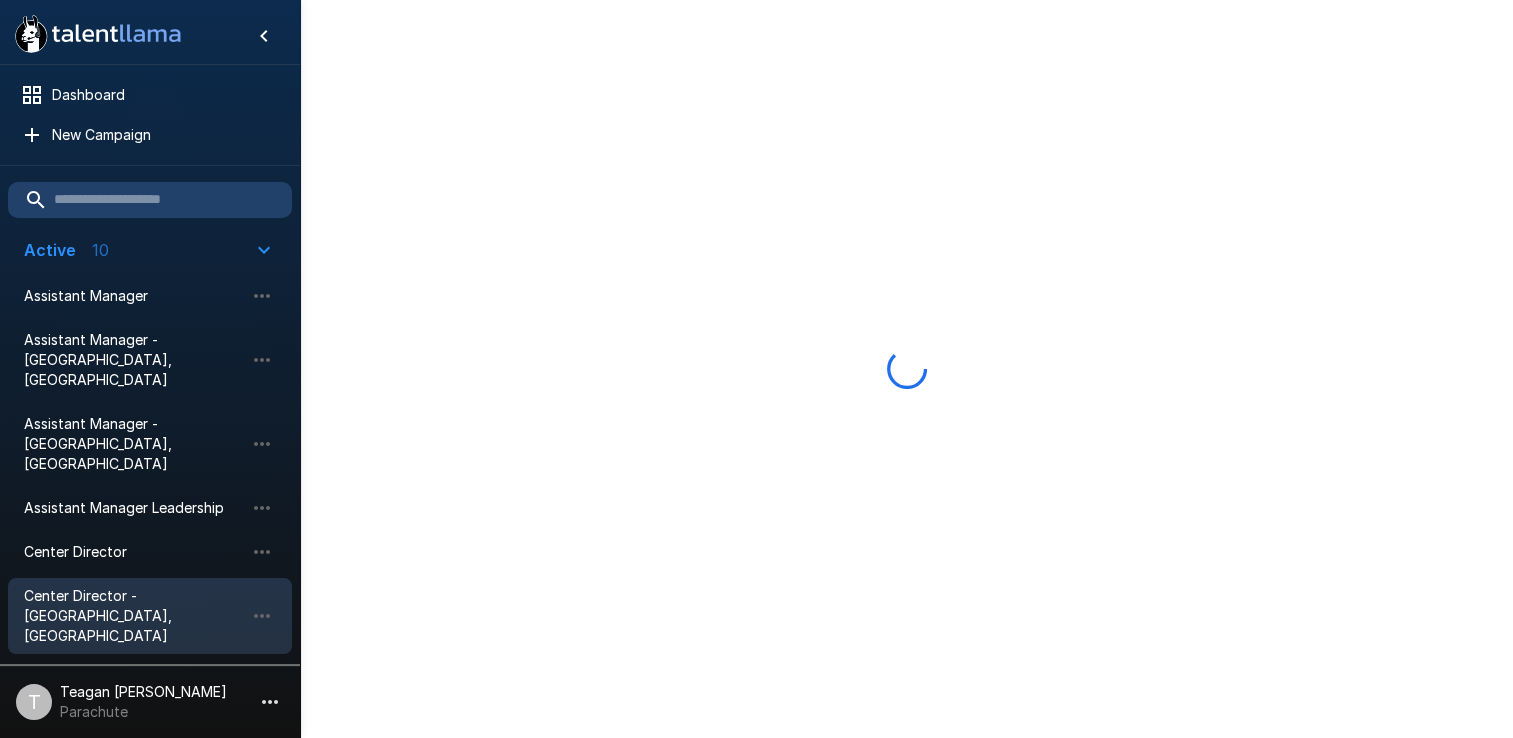 scroll, scrollTop: 0, scrollLeft: 0, axis: both 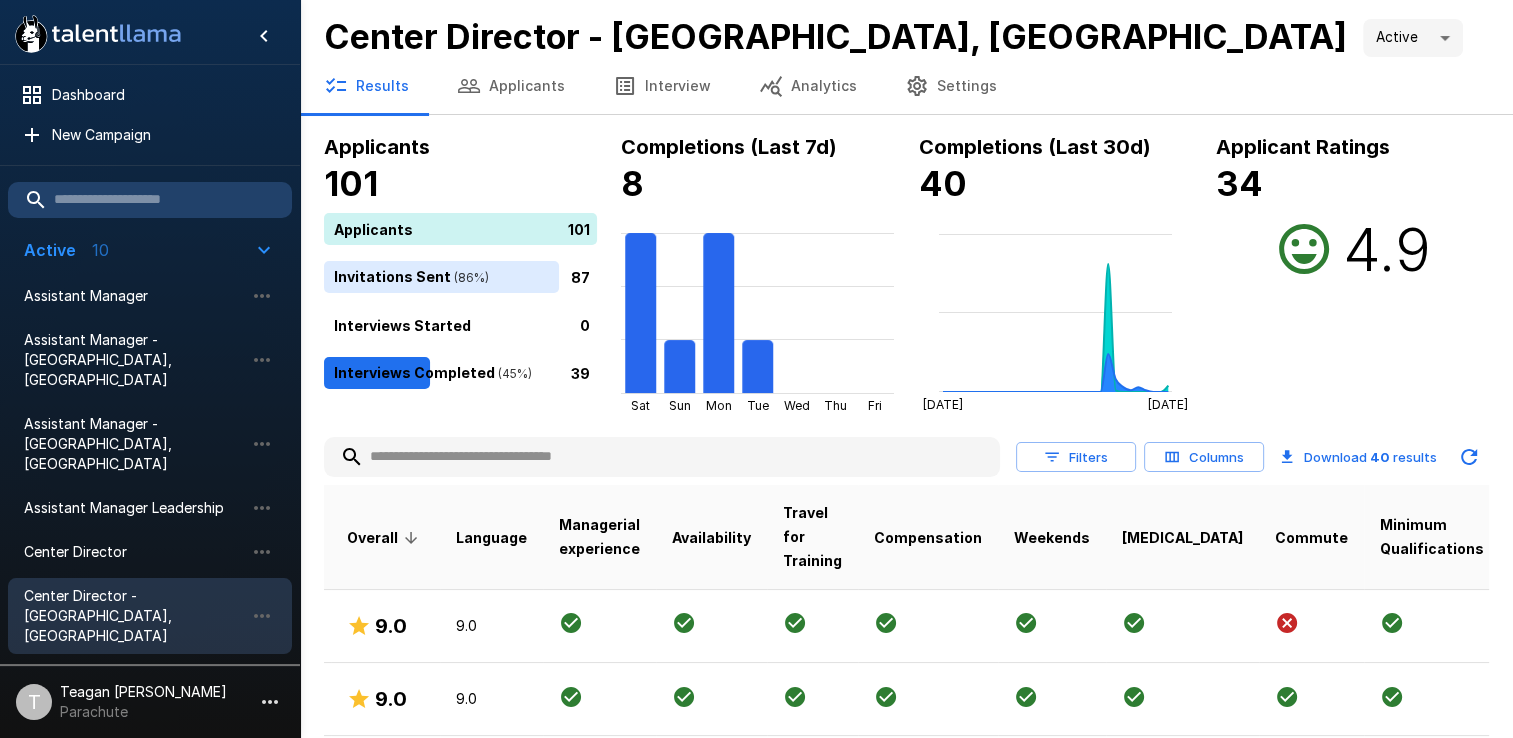 click on "Date Completed" at bounding box center (1556, 537) 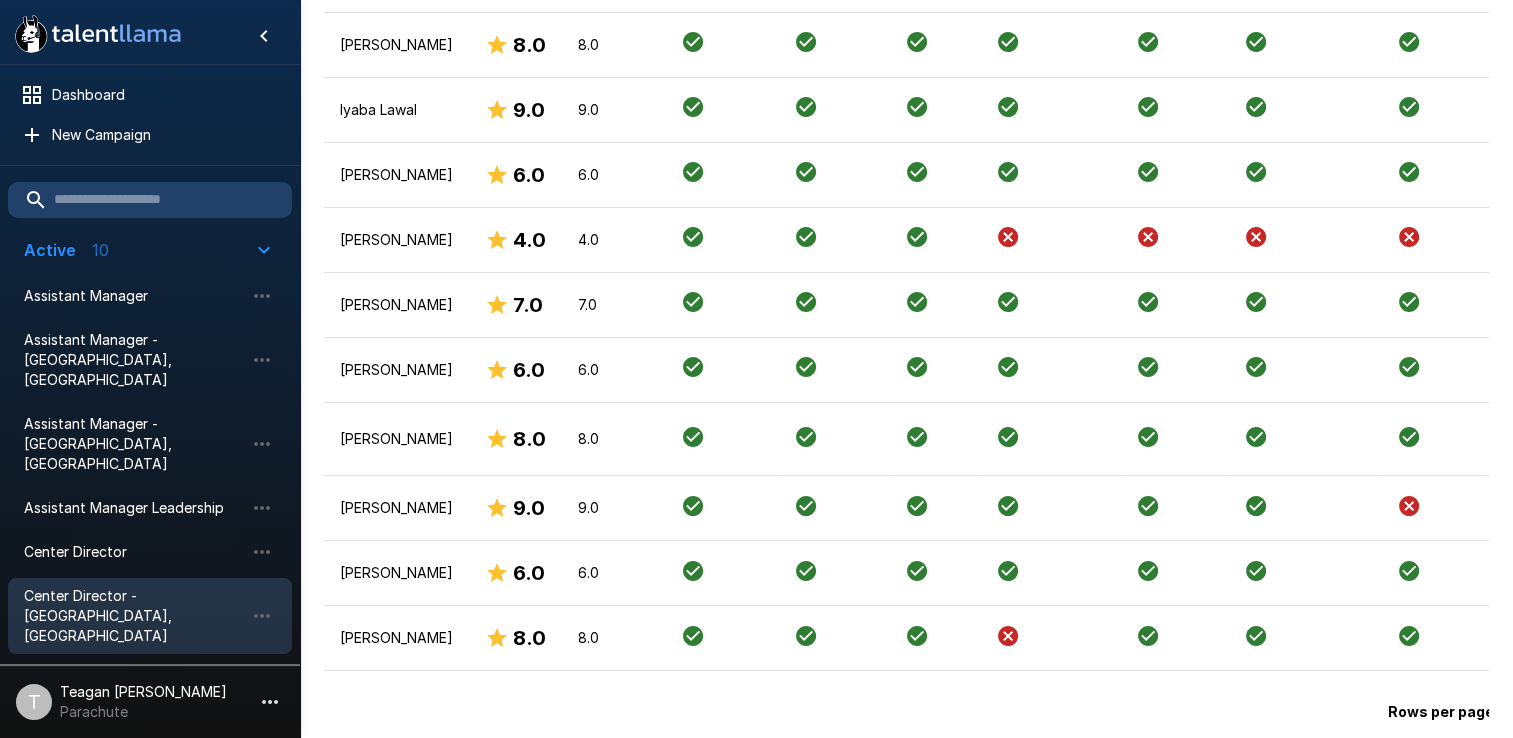 scroll, scrollTop: 2858, scrollLeft: 0, axis: vertical 